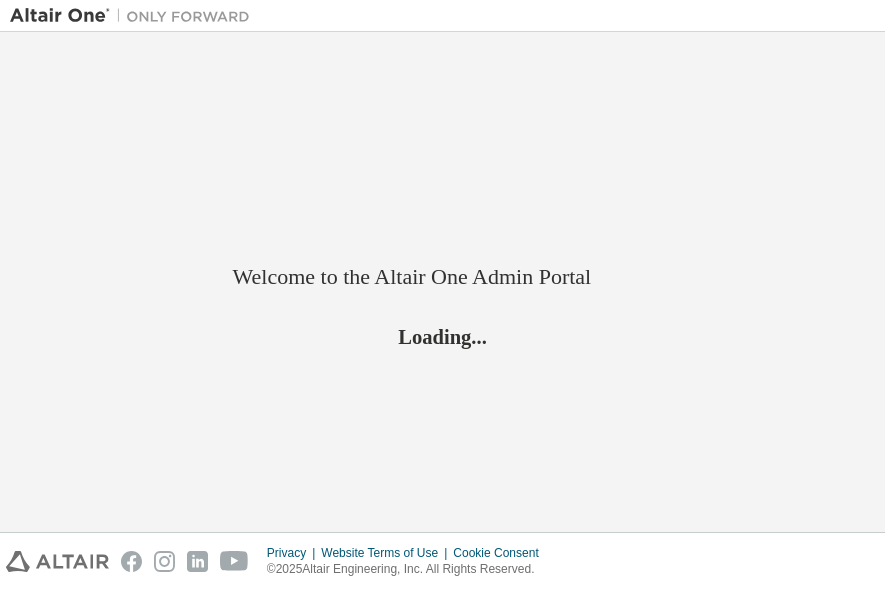 scroll, scrollTop: 0, scrollLeft: 0, axis: both 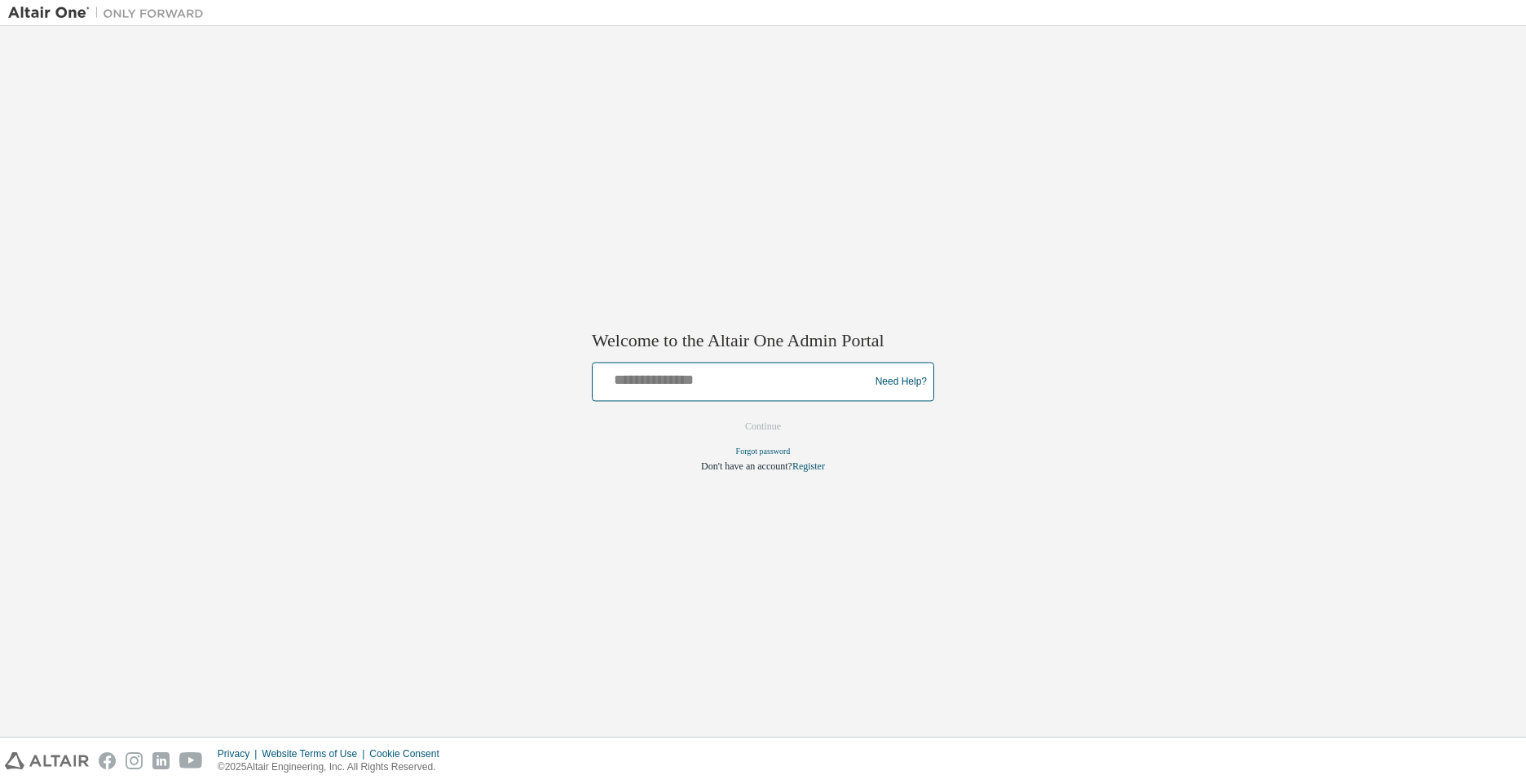 click at bounding box center [733, 378] 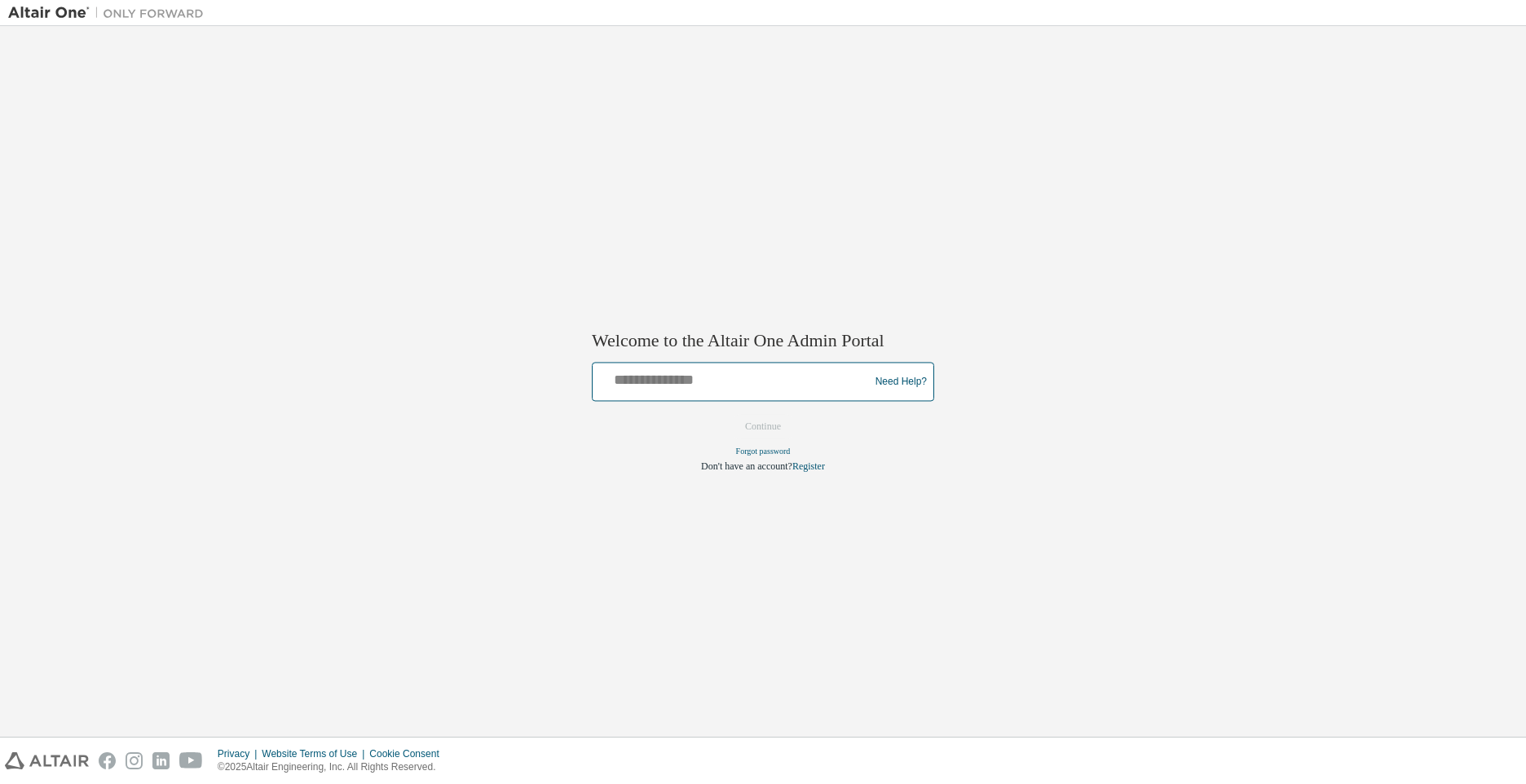 type on "**********" 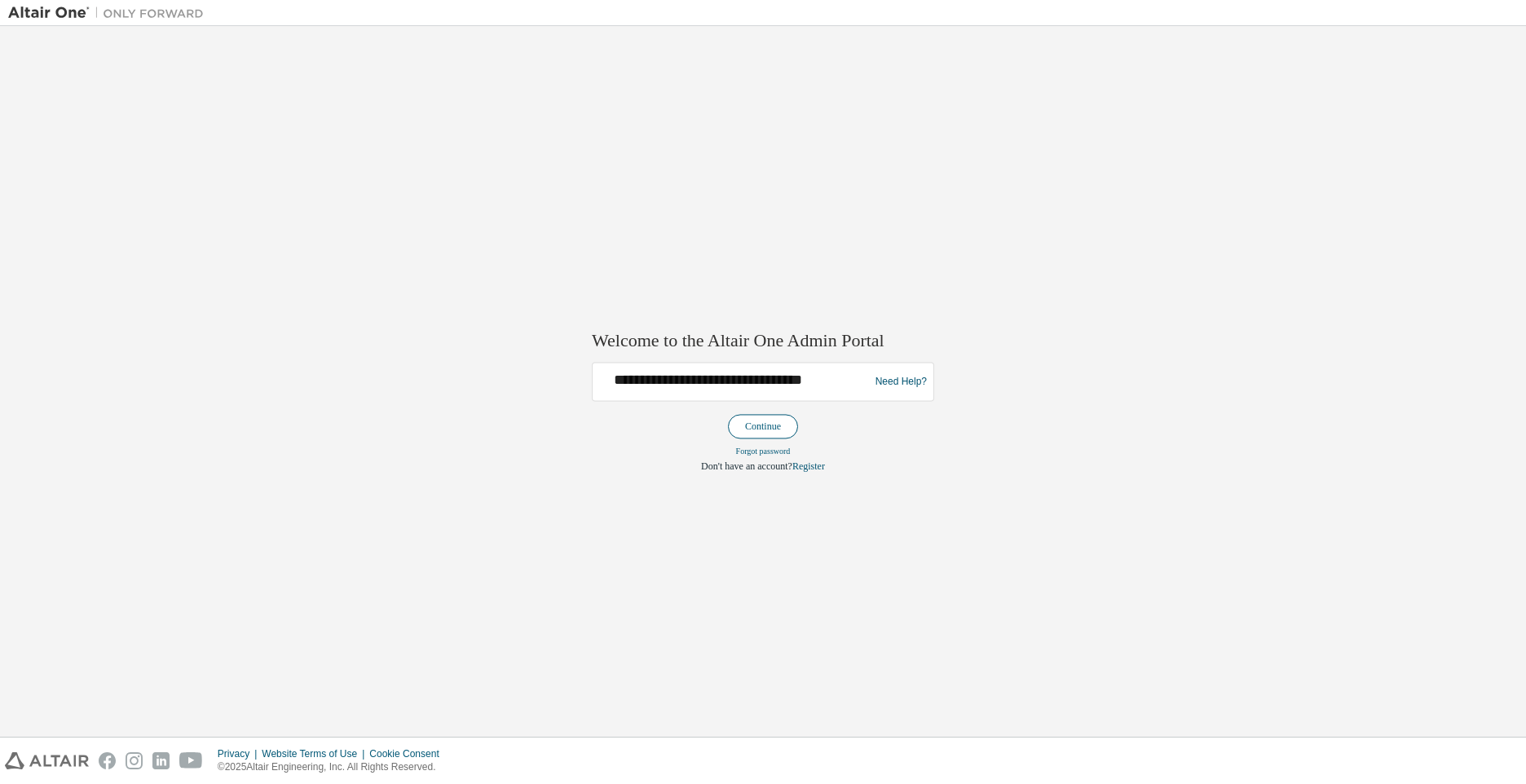 click on "Continue" at bounding box center [763, 427] 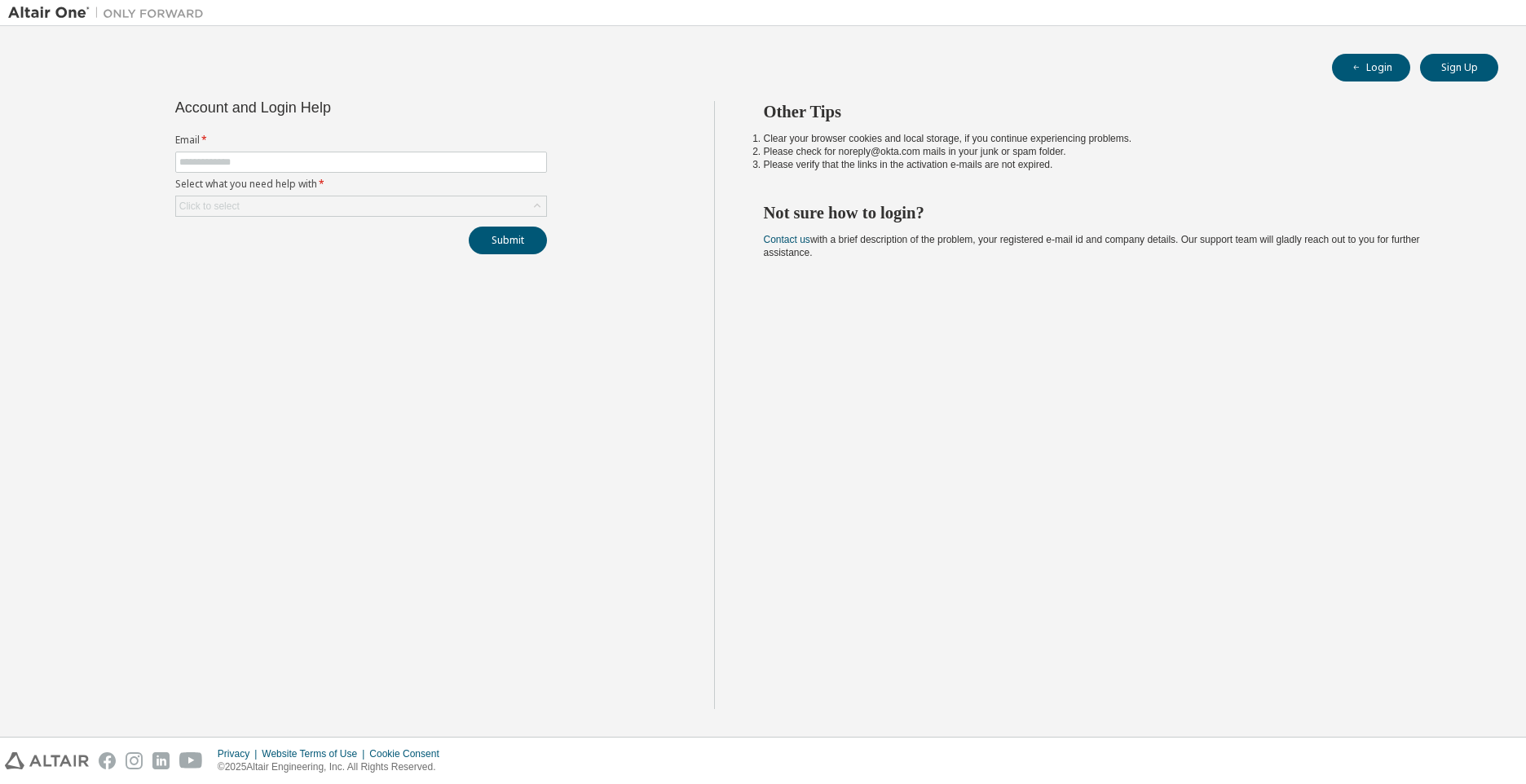 scroll, scrollTop: 0, scrollLeft: 0, axis: both 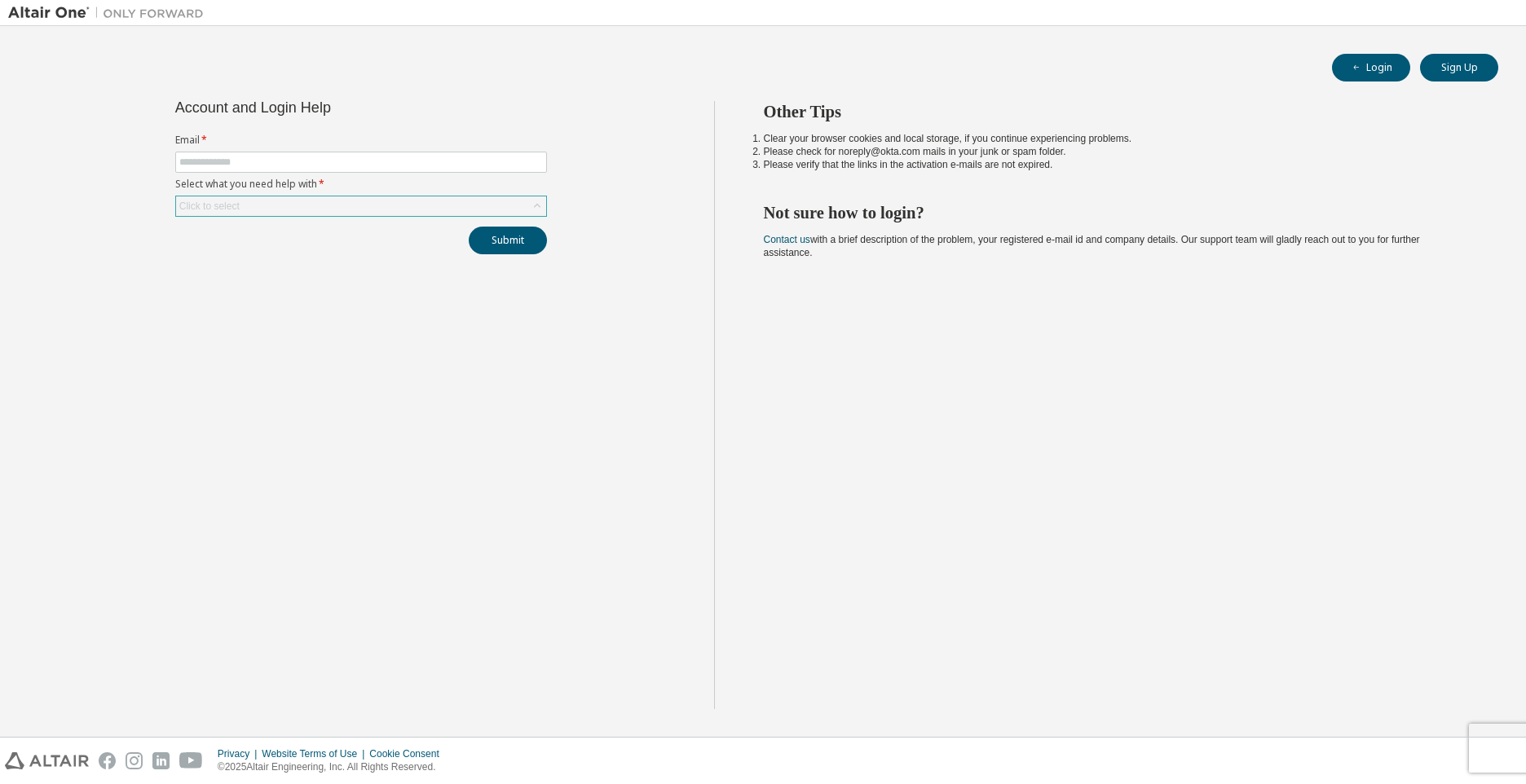 click 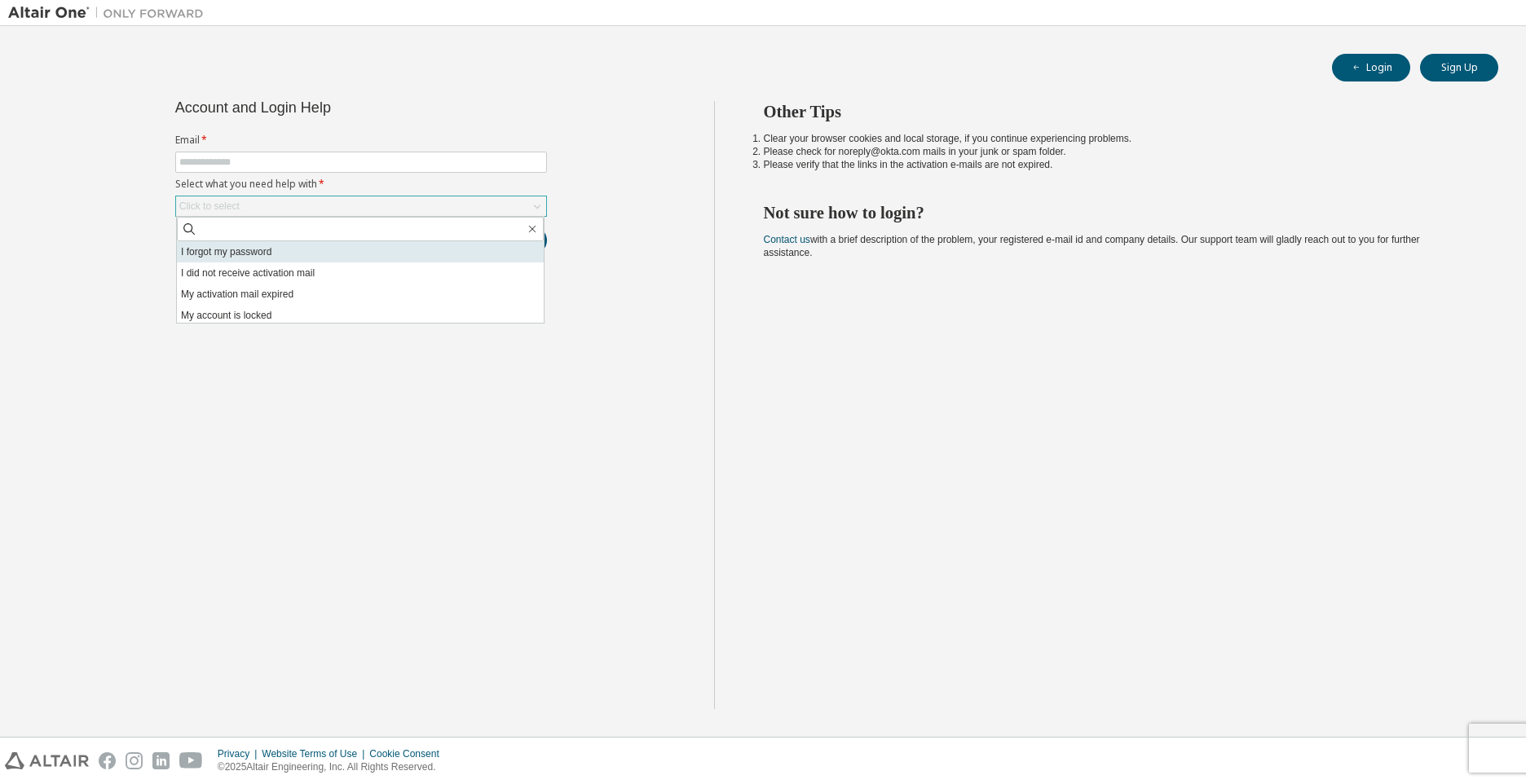 click on "I forgot my password" at bounding box center [360, 252] 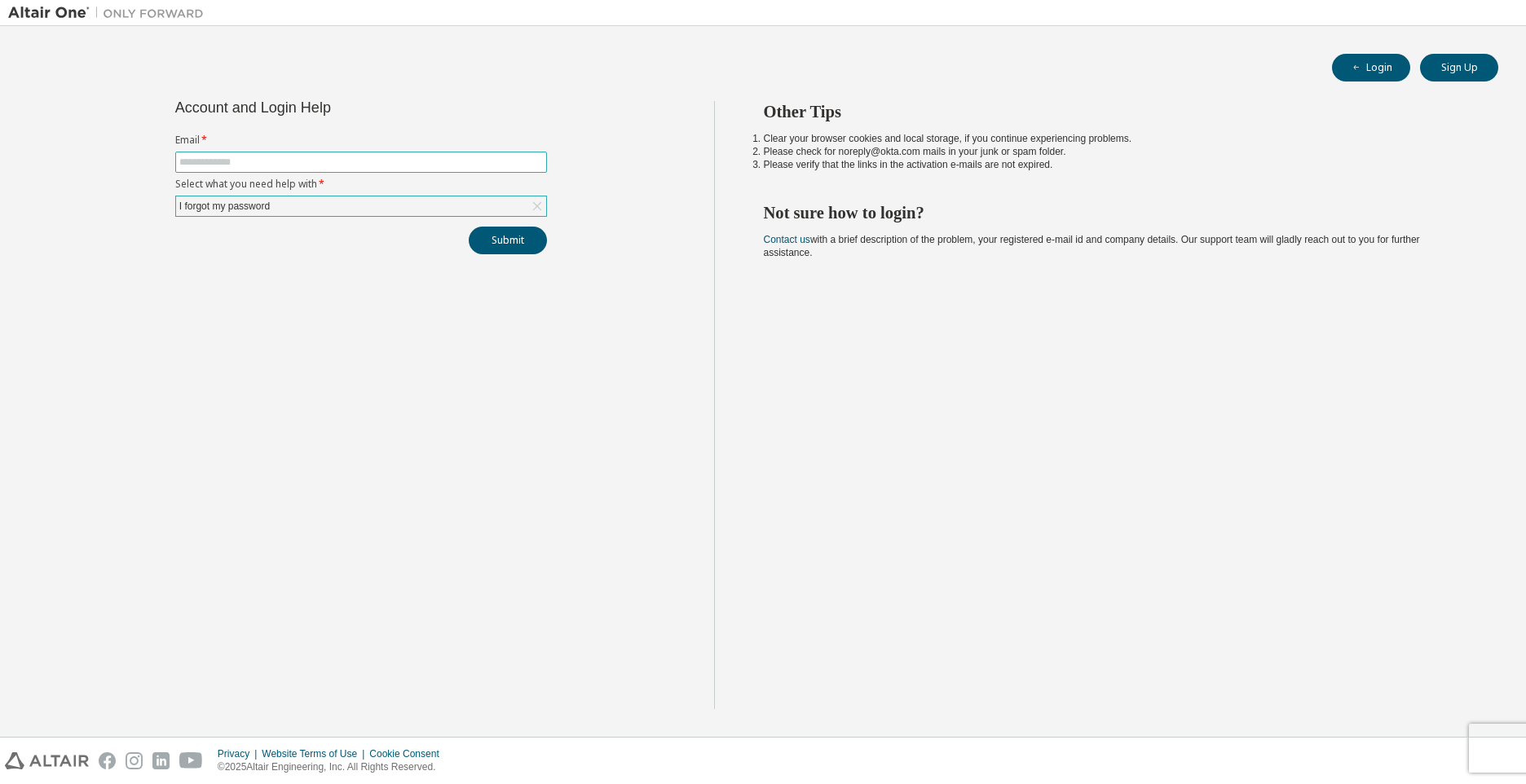 click at bounding box center (361, 162) 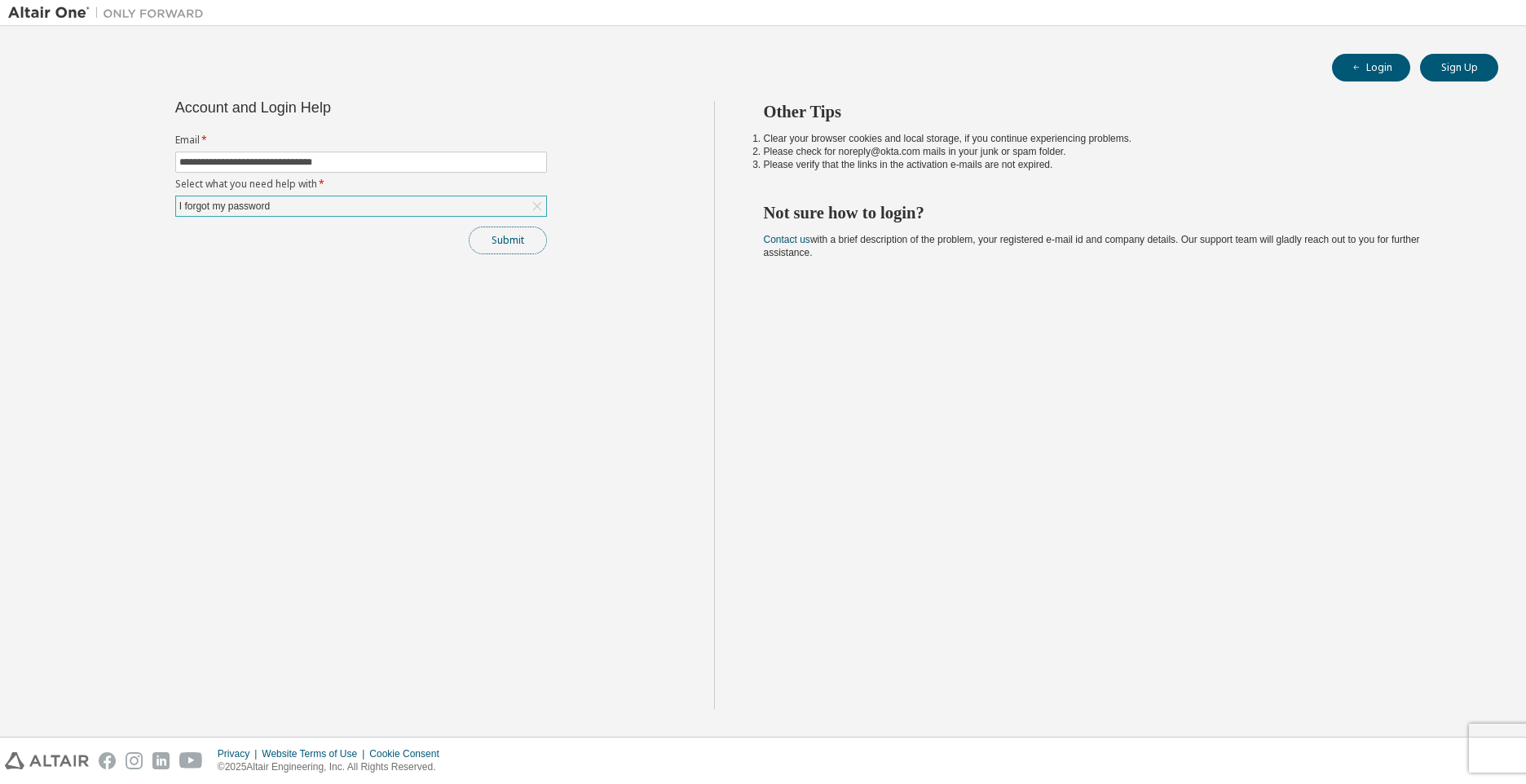 click on "Submit" at bounding box center (508, 240) 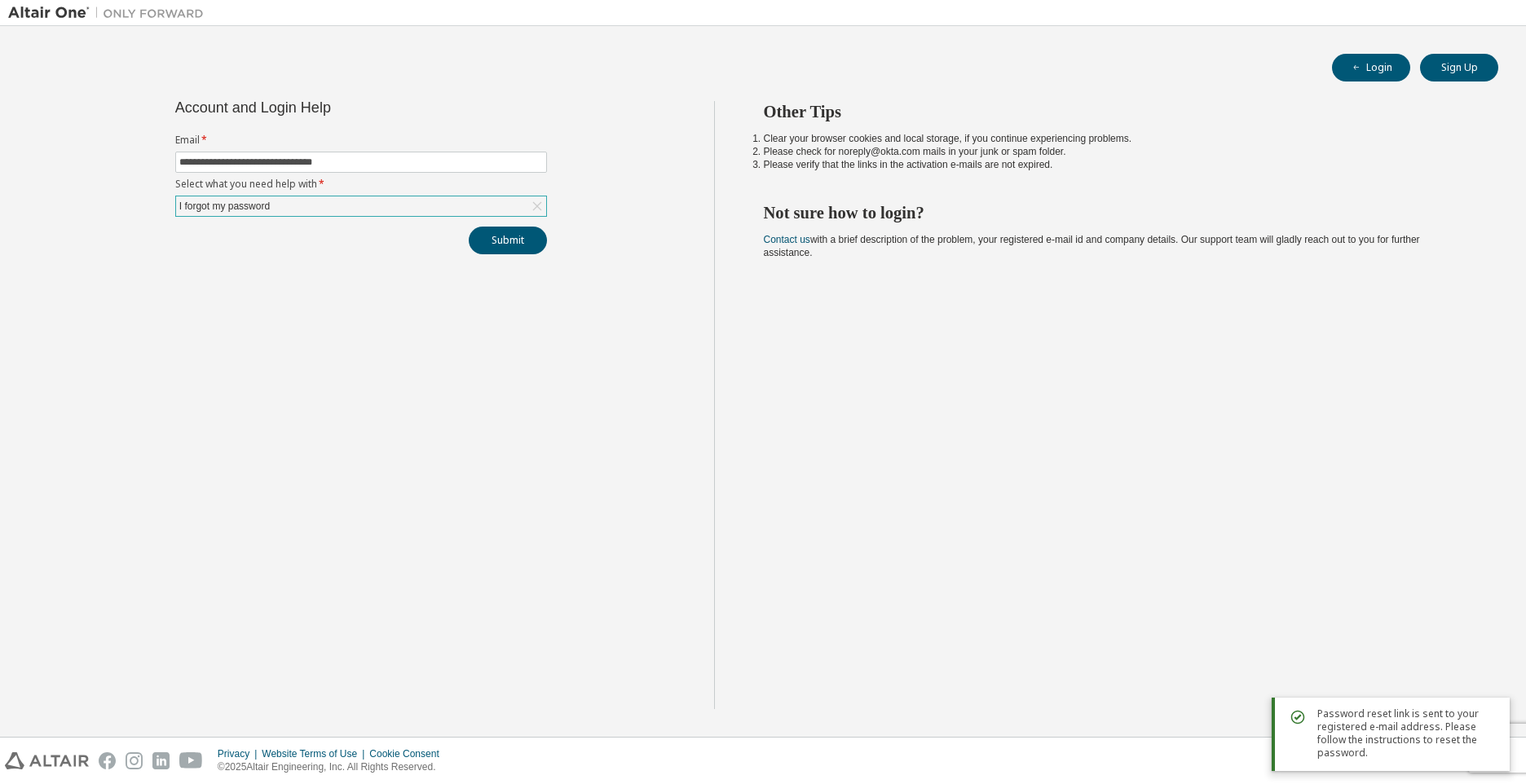 click on "Password reset link is sent to your registered e-mail address. Please follow the instructions to reset the password." at bounding box center (1407, 733) 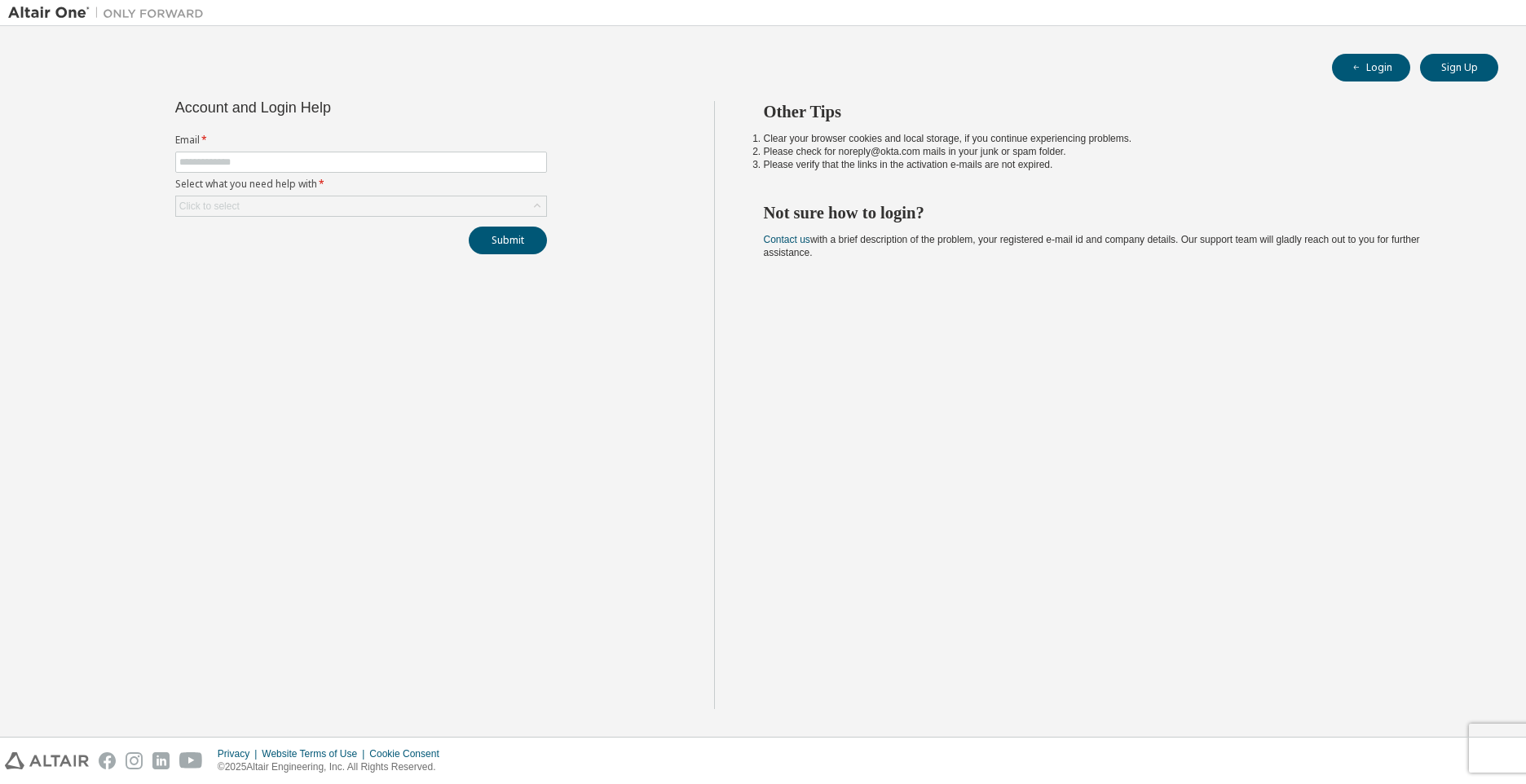 scroll, scrollTop: 0, scrollLeft: 0, axis: both 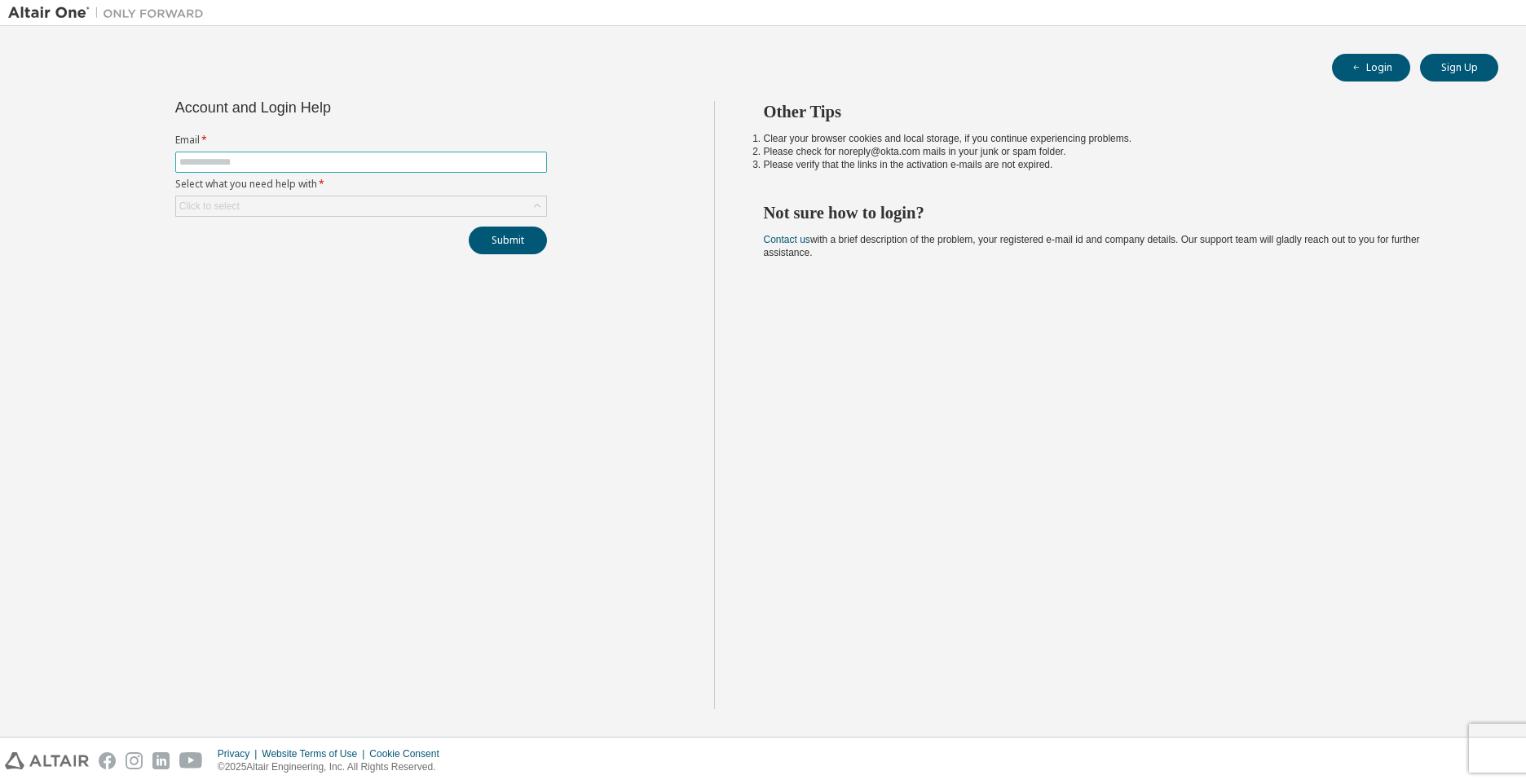 click at bounding box center (361, 162) 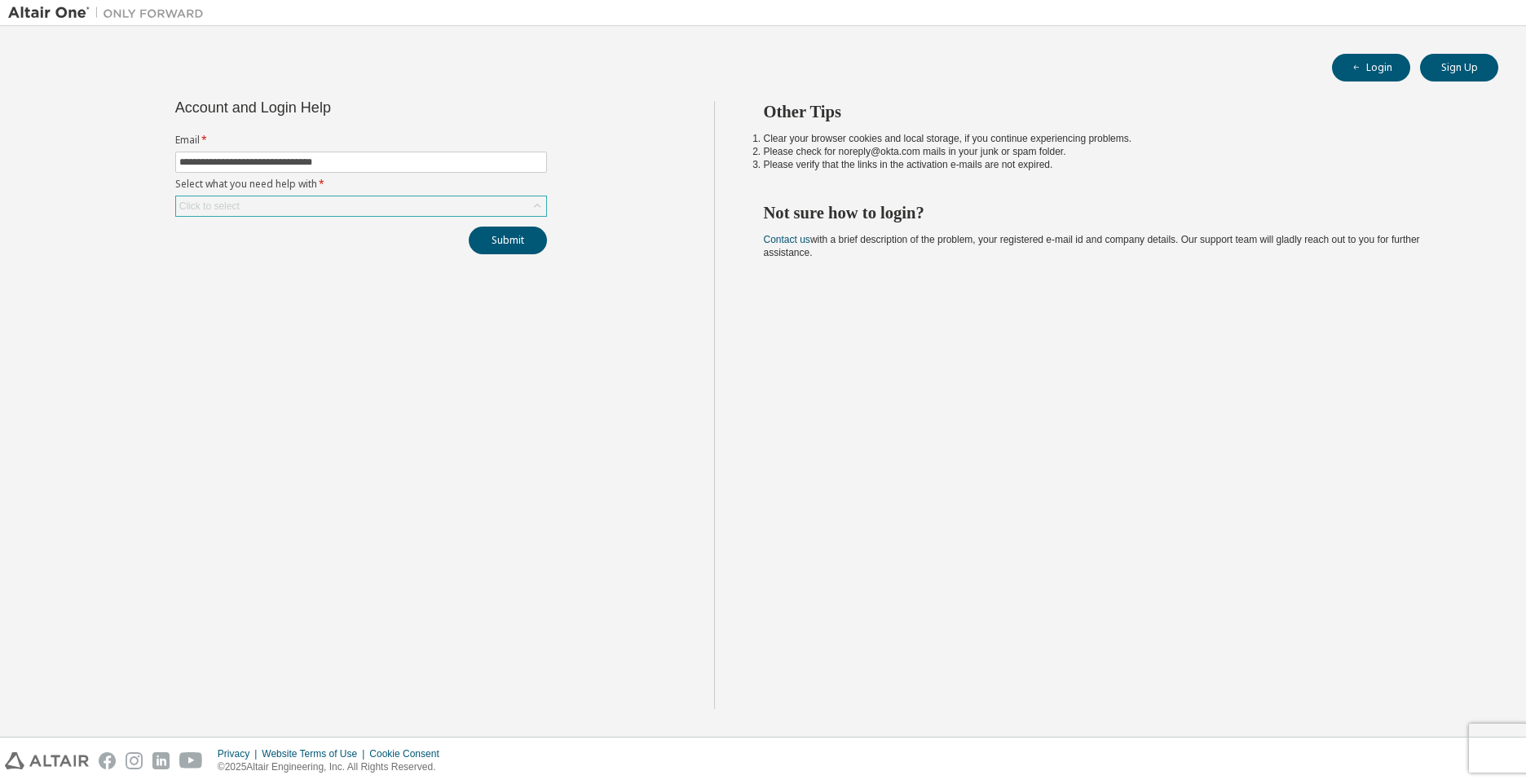 click 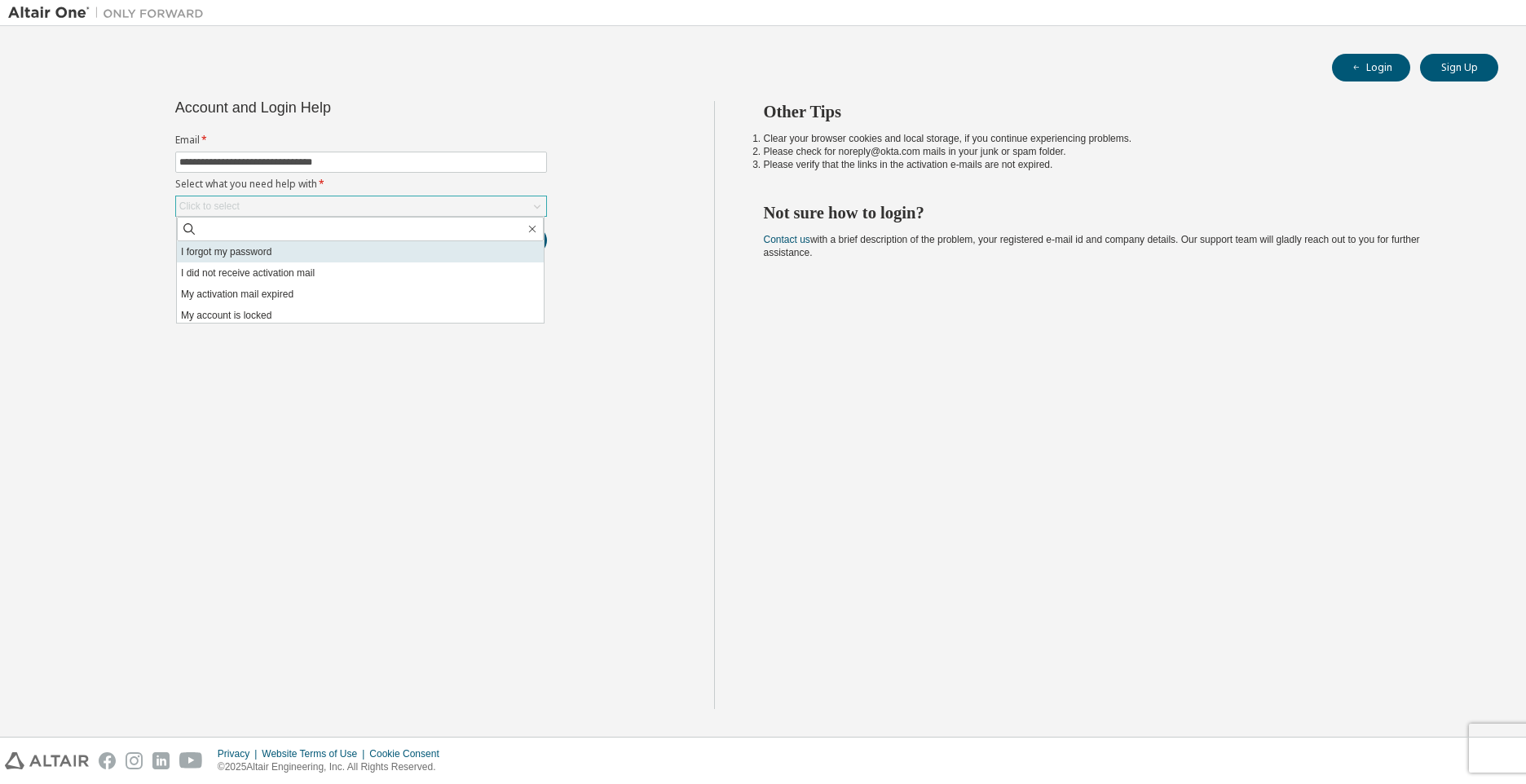 click on "I forgot my password" at bounding box center [360, 252] 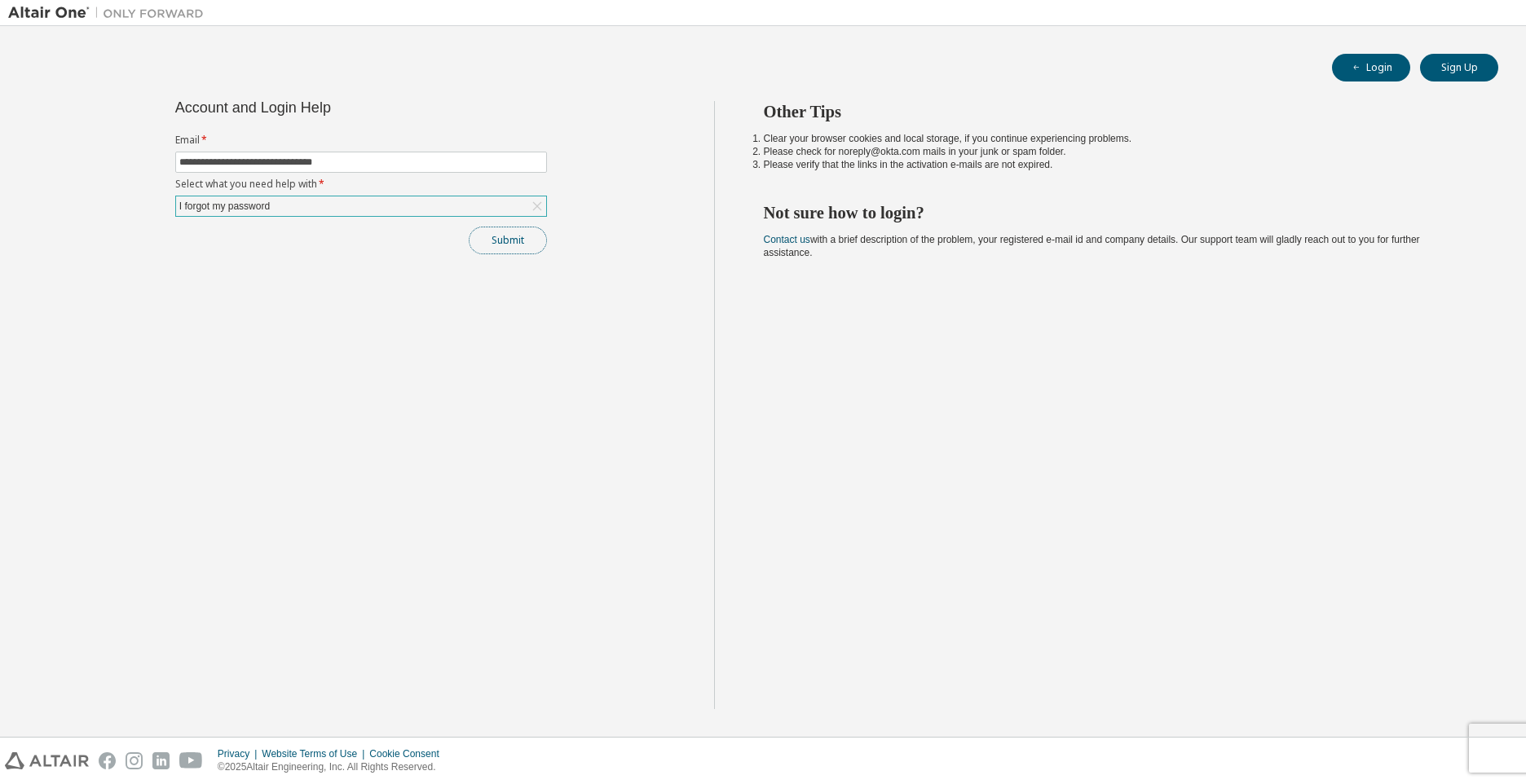 click on "Submit" at bounding box center [508, 240] 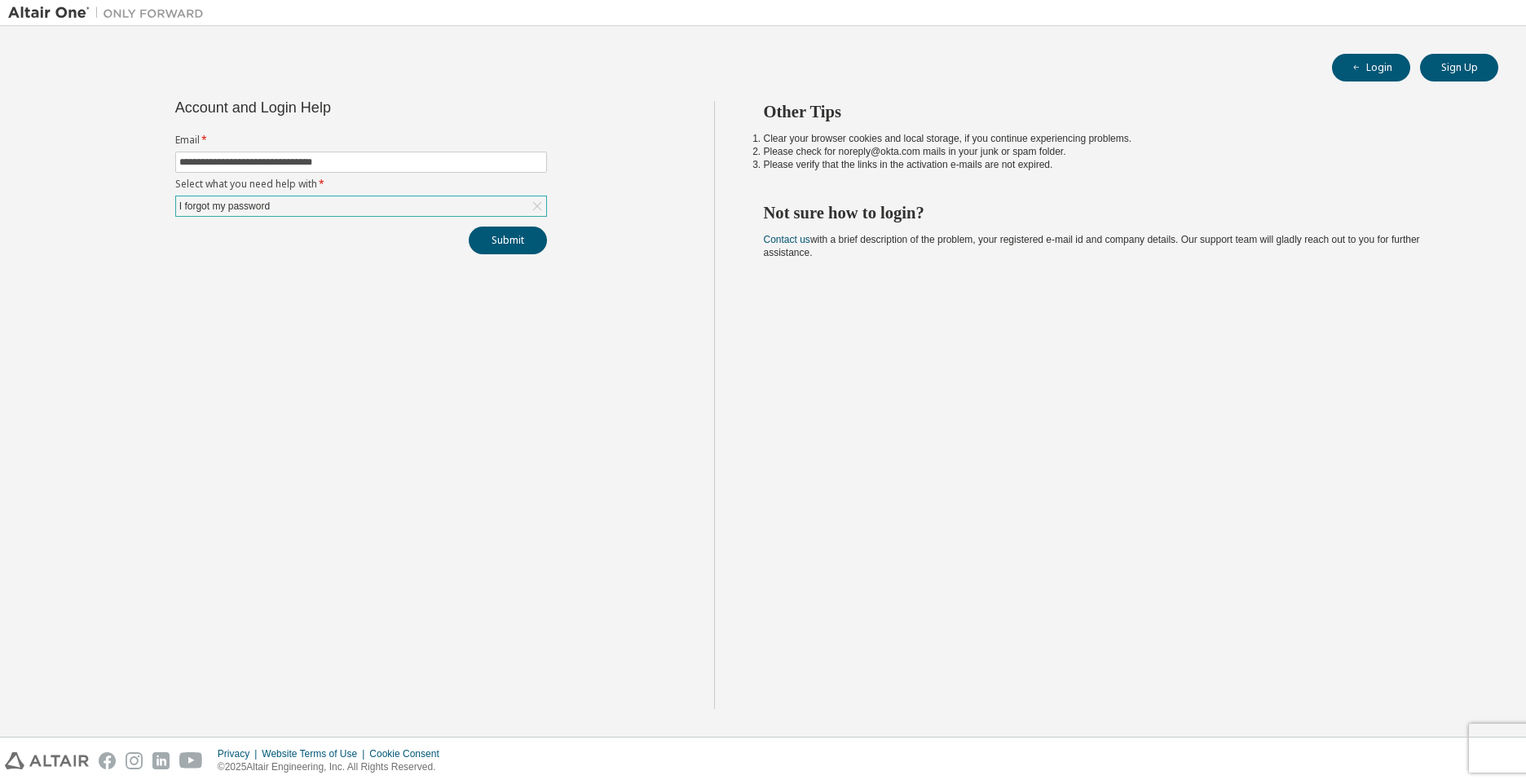 click on "**********" at bounding box center [763, 381] 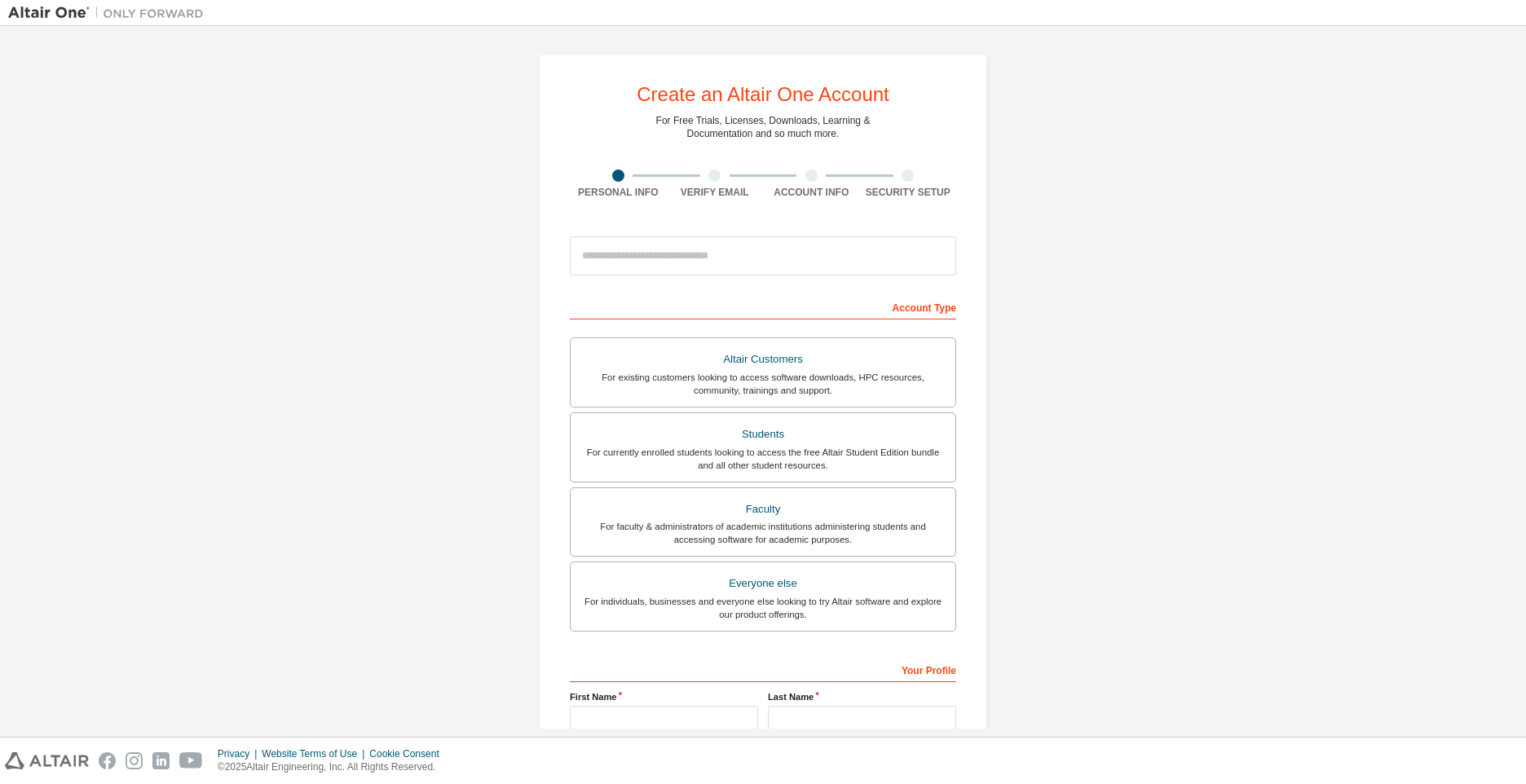 scroll, scrollTop: 0, scrollLeft: 0, axis: both 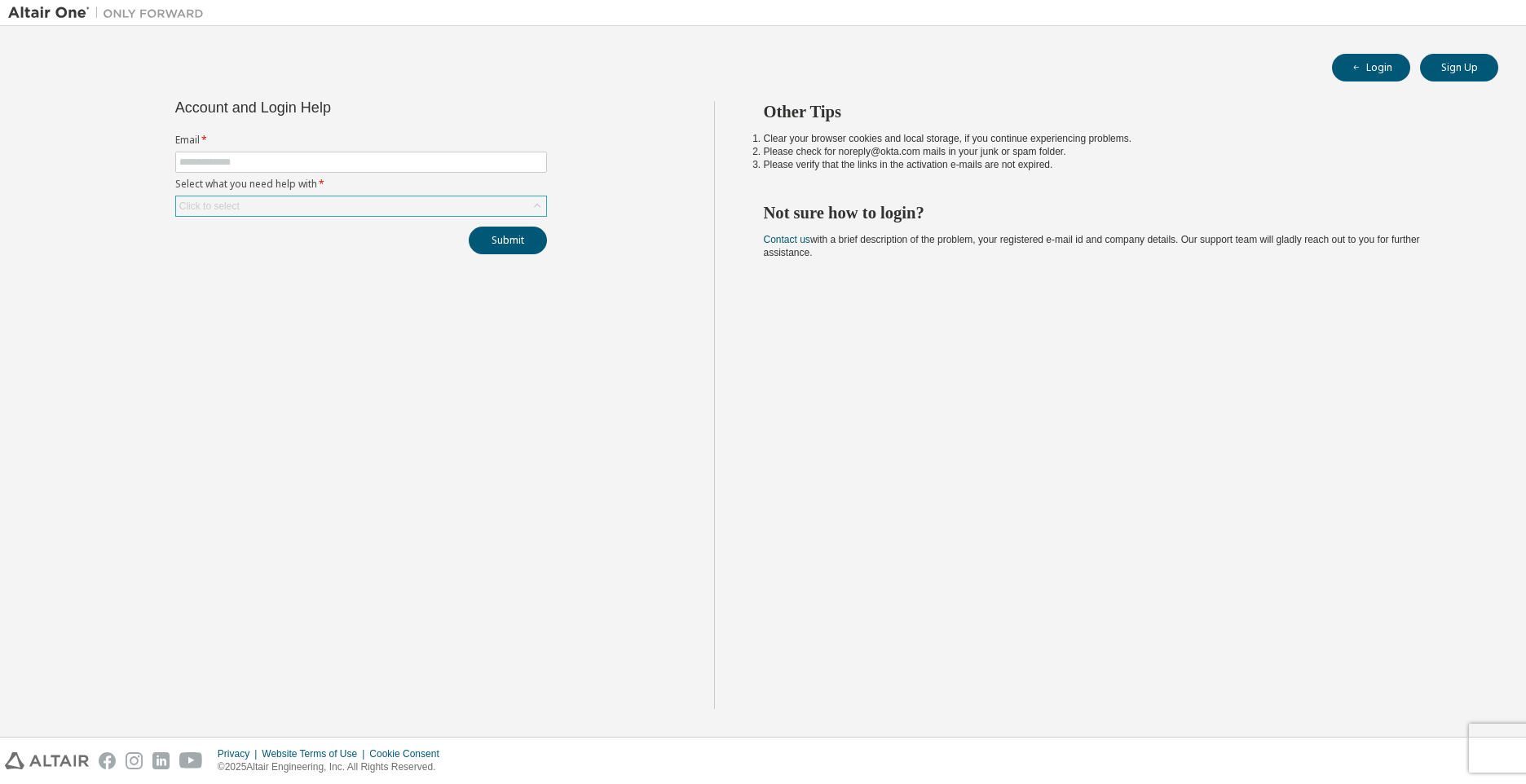 click 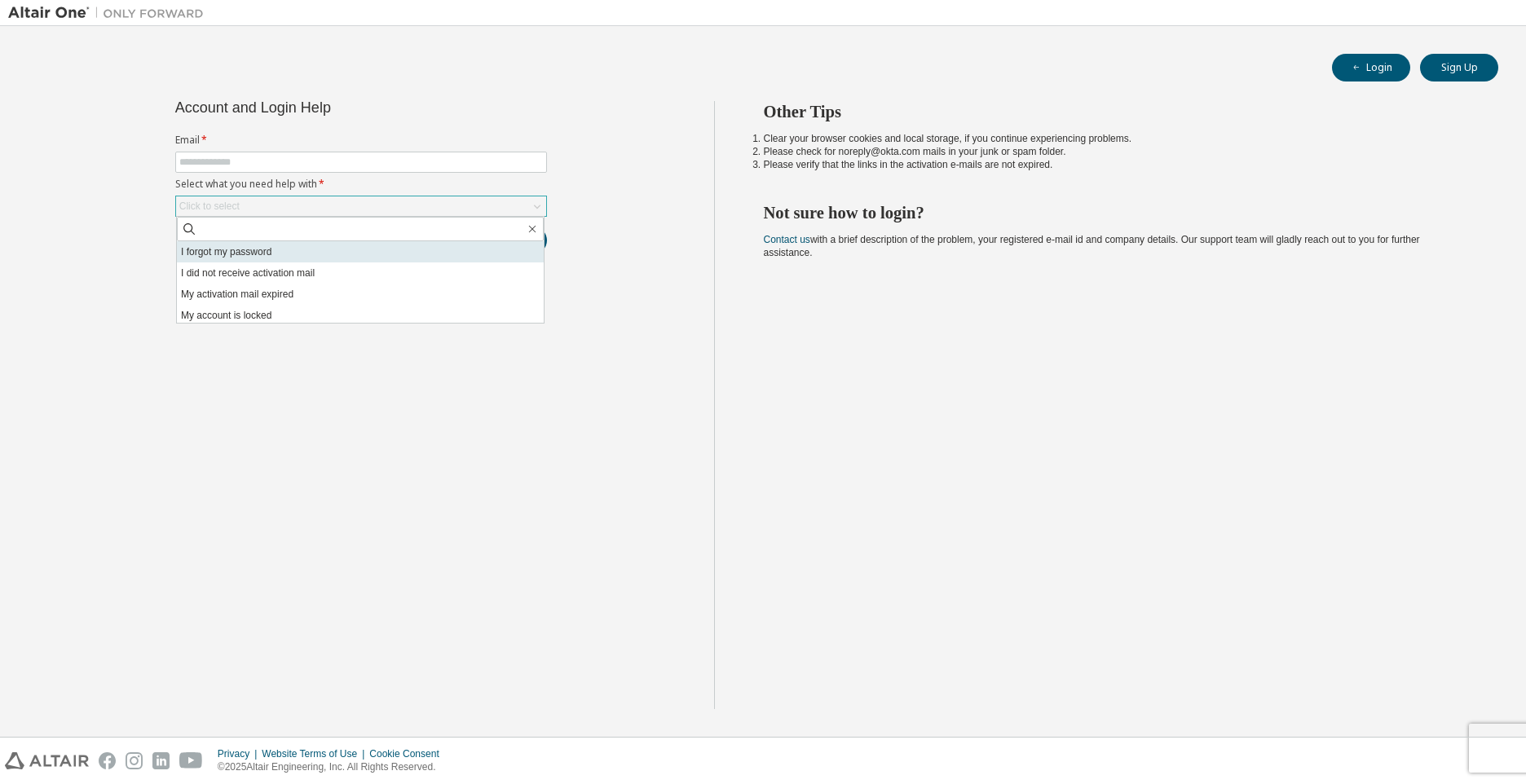 click on "I forgot my password" at bounding box center [360, 252] 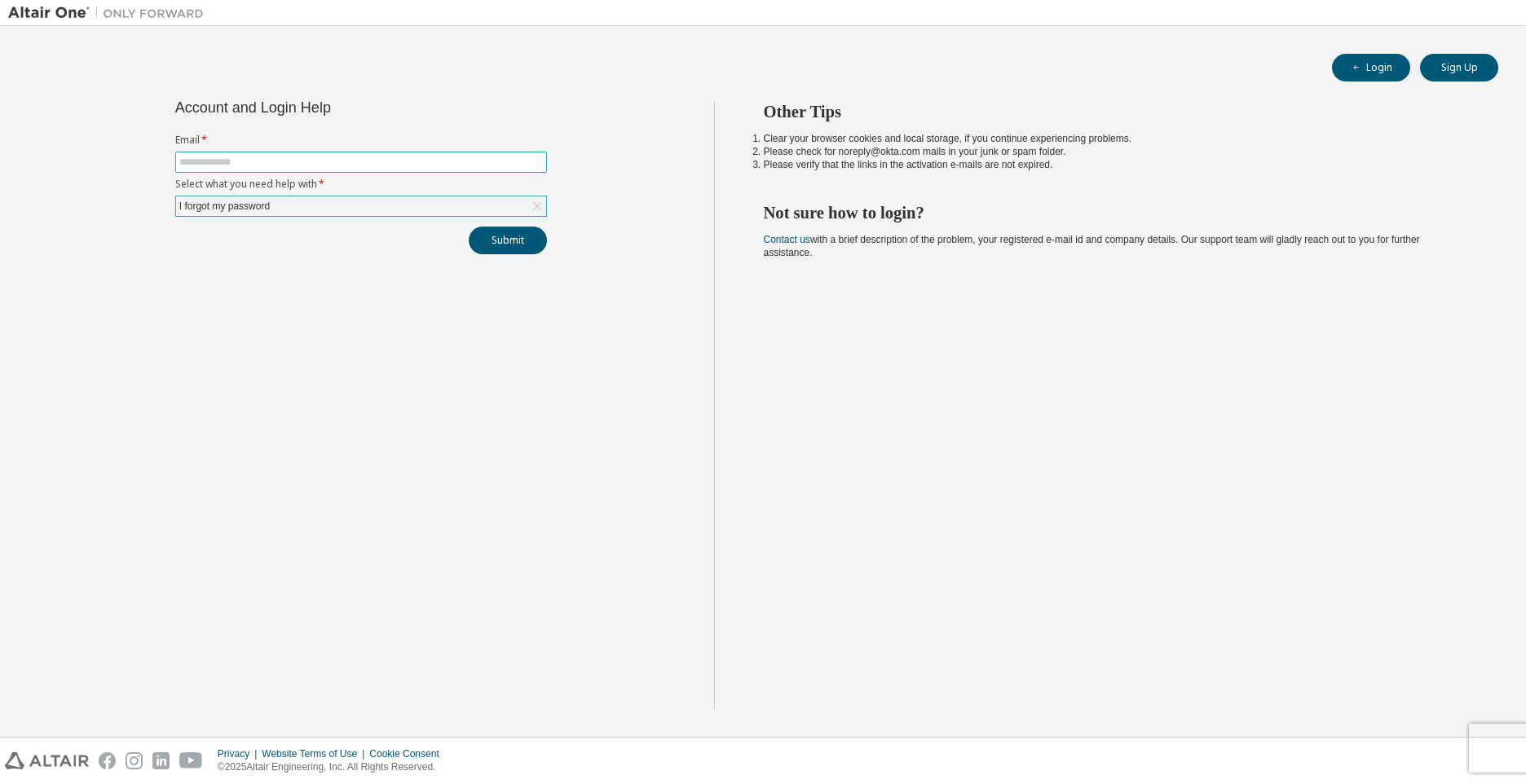 click at bounding box center (361, 162) 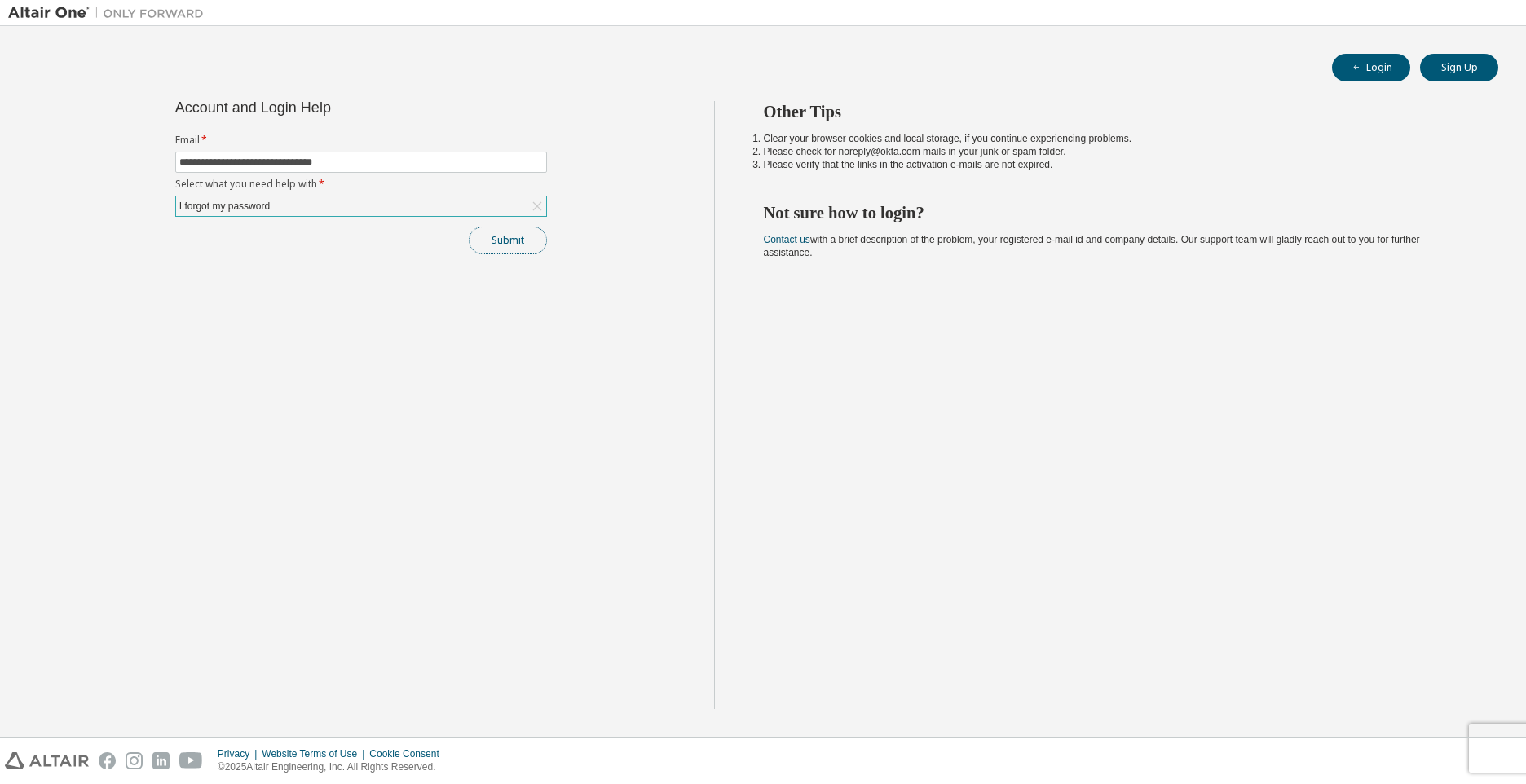 click on "Submit" at bounding box center [508, 240] 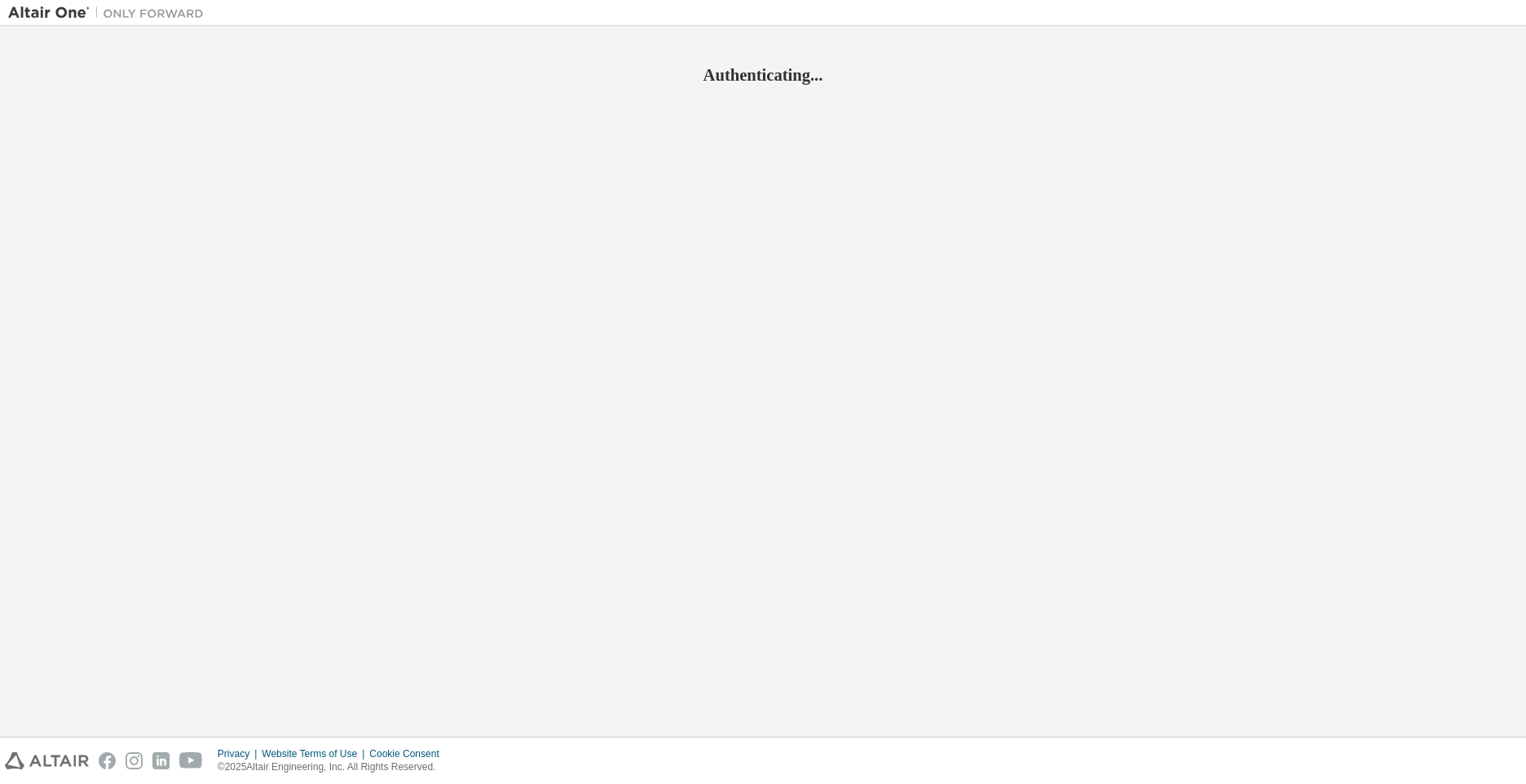 scroll, scrollTop: 0, scrollLeft: 0, axis: both 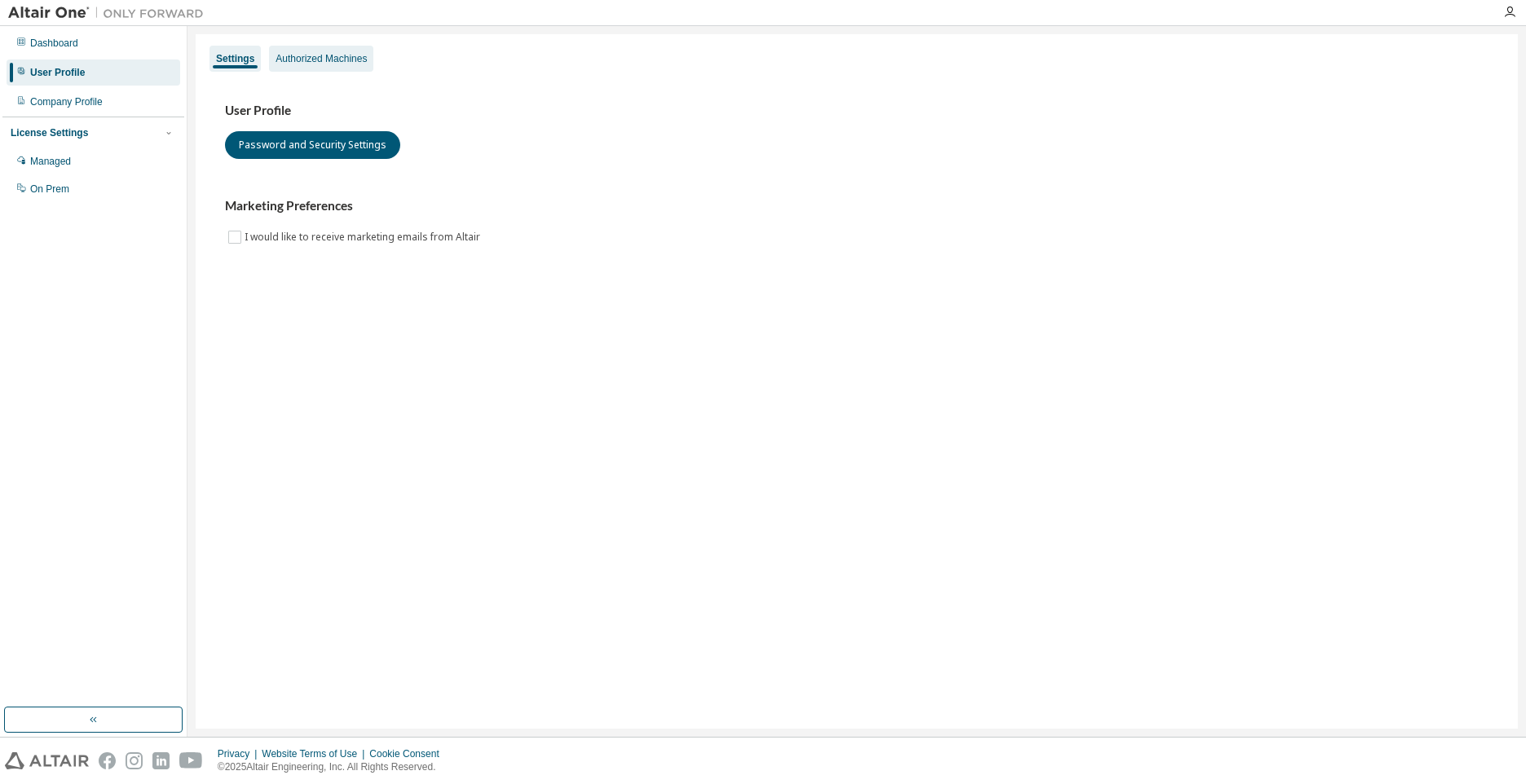 click on "Authorized Machines" at bounding box center (321, 59) 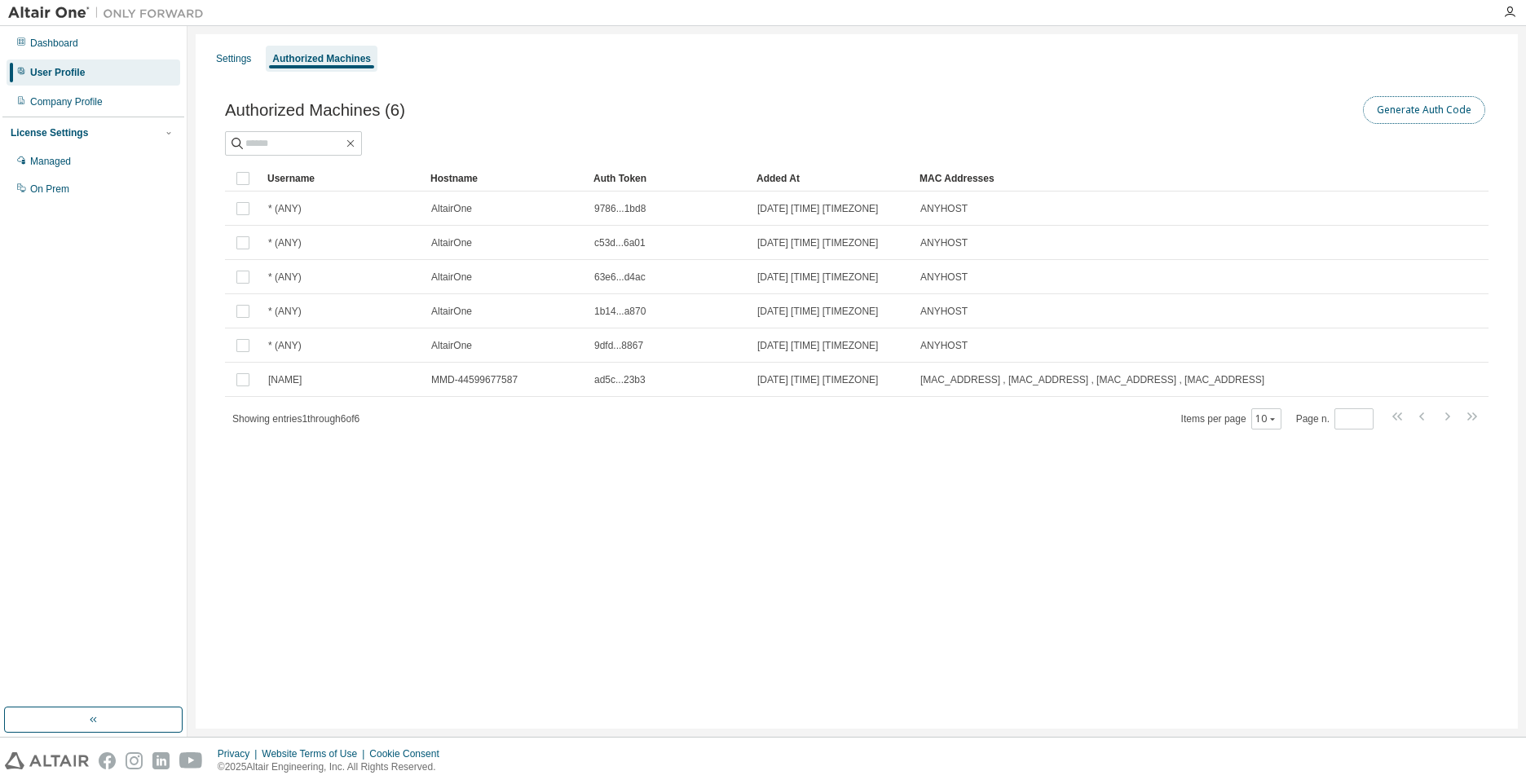 click on "Generate Auth Code" at bounding box center (1424, 110) 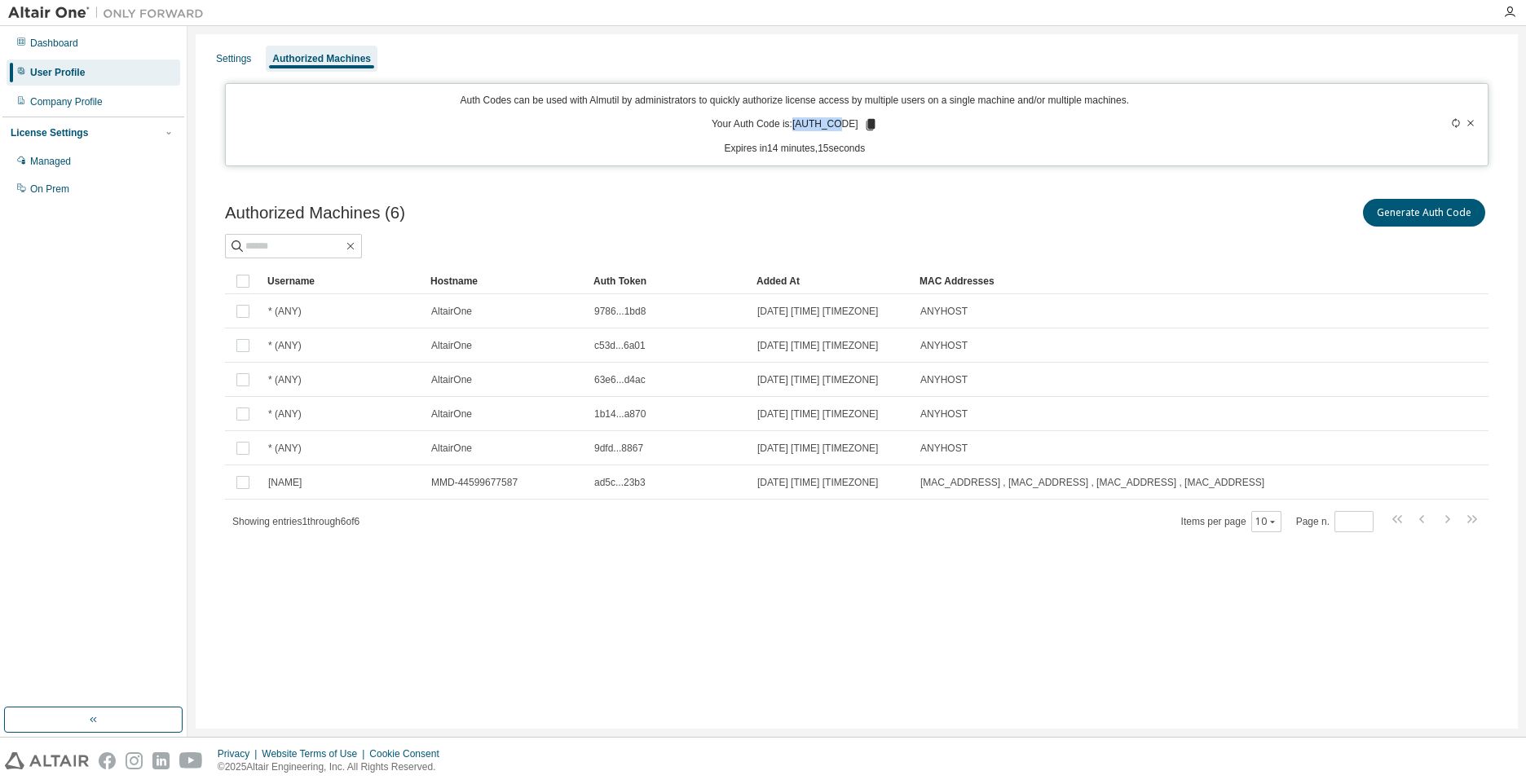 drag, startPoint x: 847, startPoint y: 123, endPoint x: 804, endPoint y: 125, distance: 43.046487 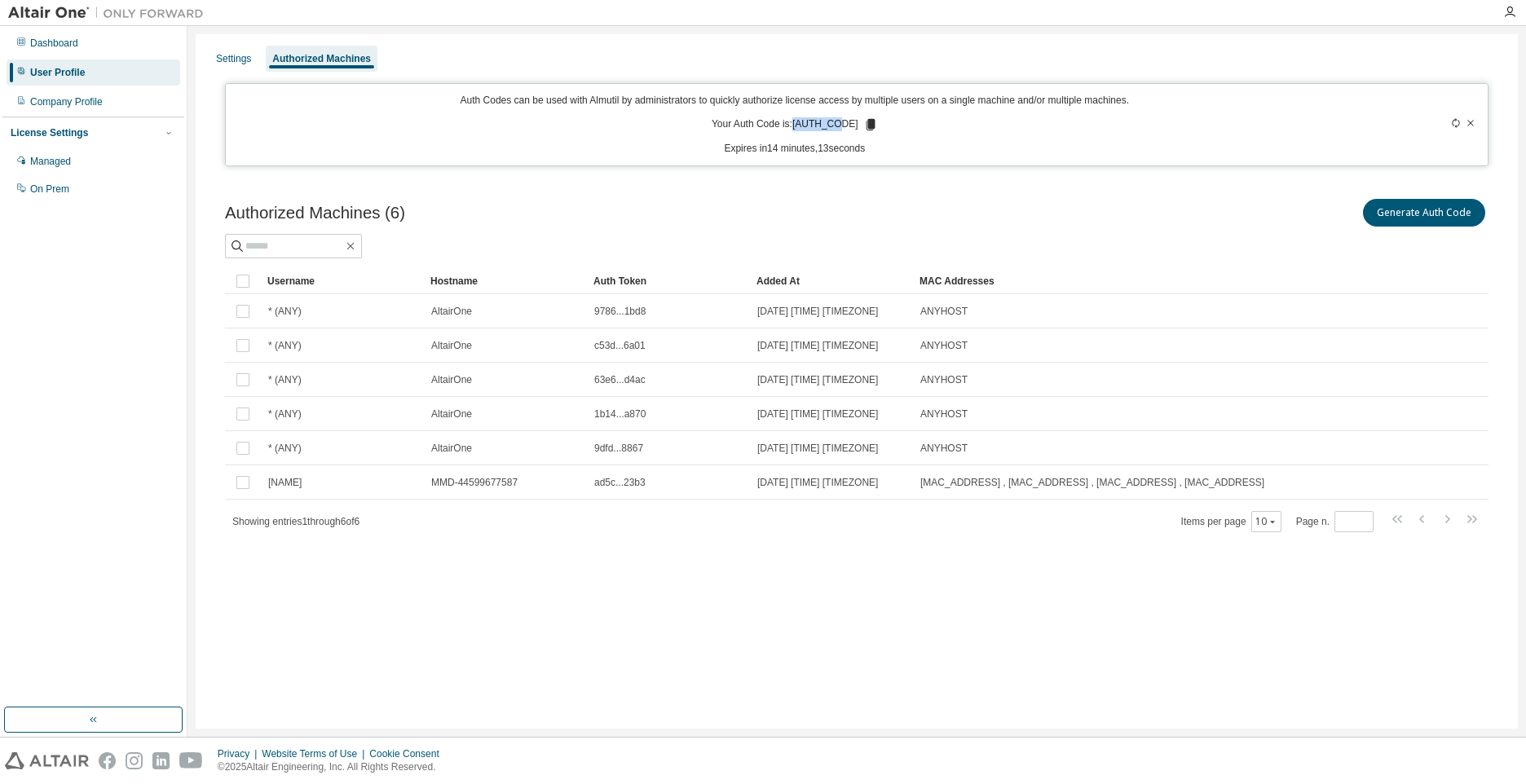 copy on "[AUTH_CODE]" 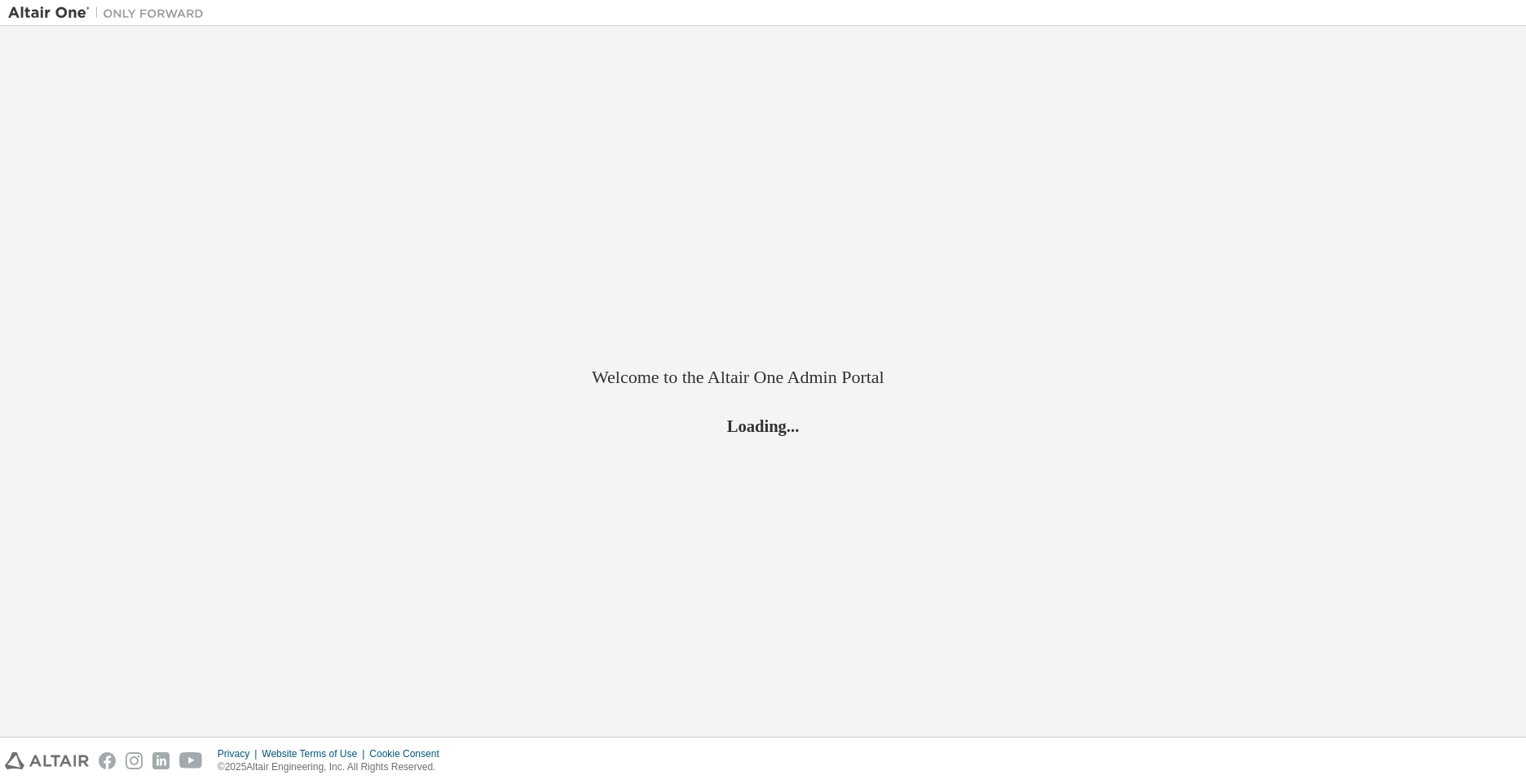 scroll, scrollTop: 0, scrollLeft: 0, axis: both 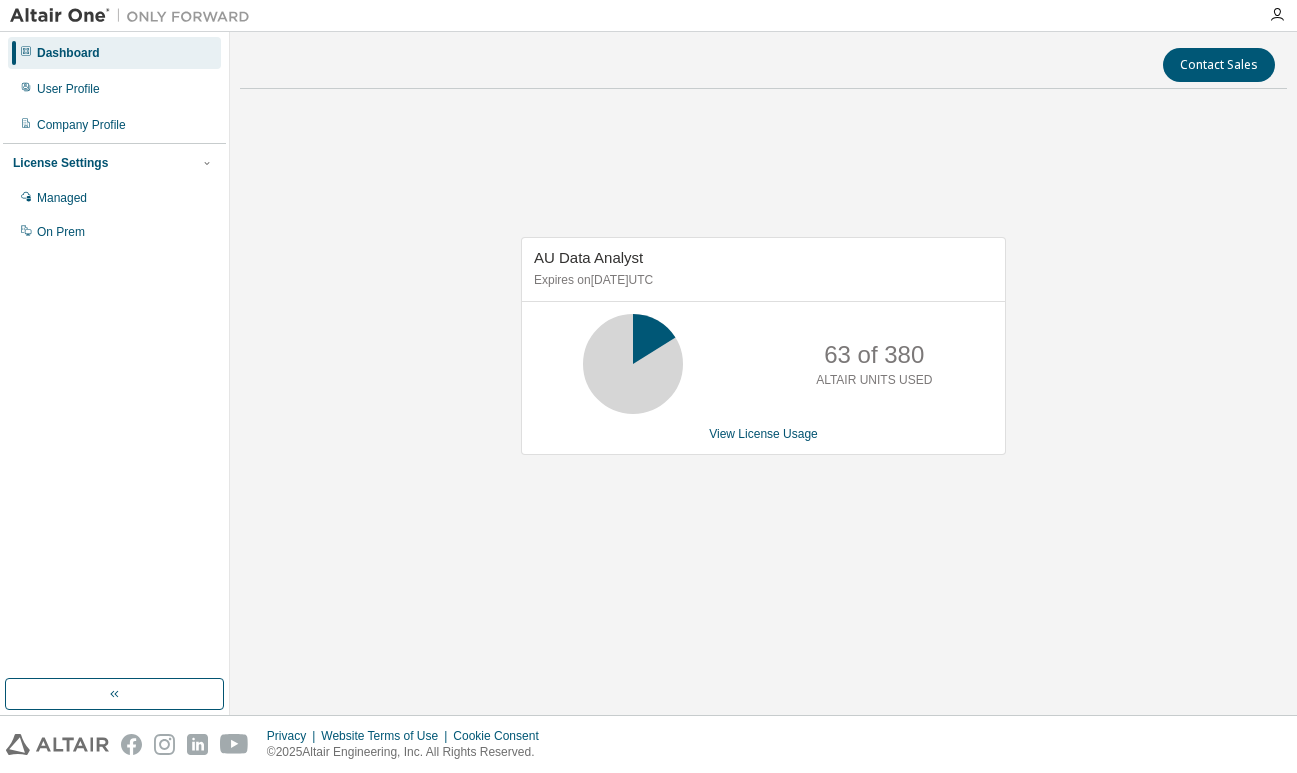 click on "AU Data Analyst Expires on  [DATE]  UTC  63 of 380 ALTAIR UNITS USED View License Usage" at bounding box center (763, 356) 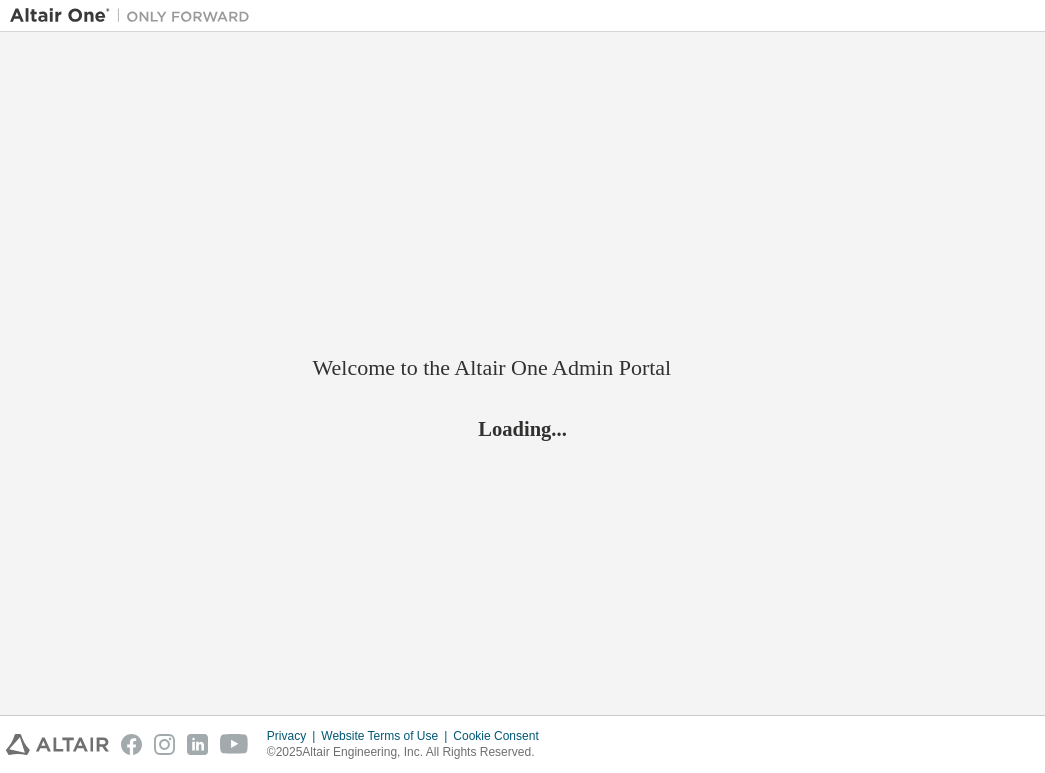 scroll, scrollTop: 0, scrollLeft: 0, axis: both 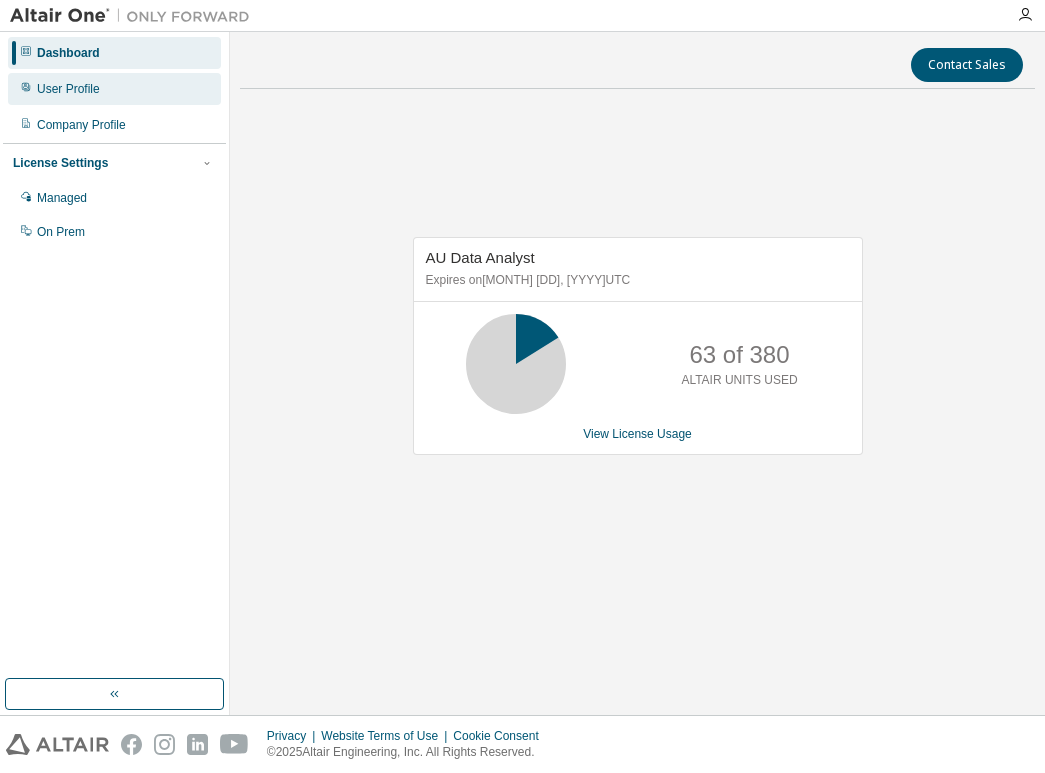 click on "User Profile" at bounding box center [68, 89] 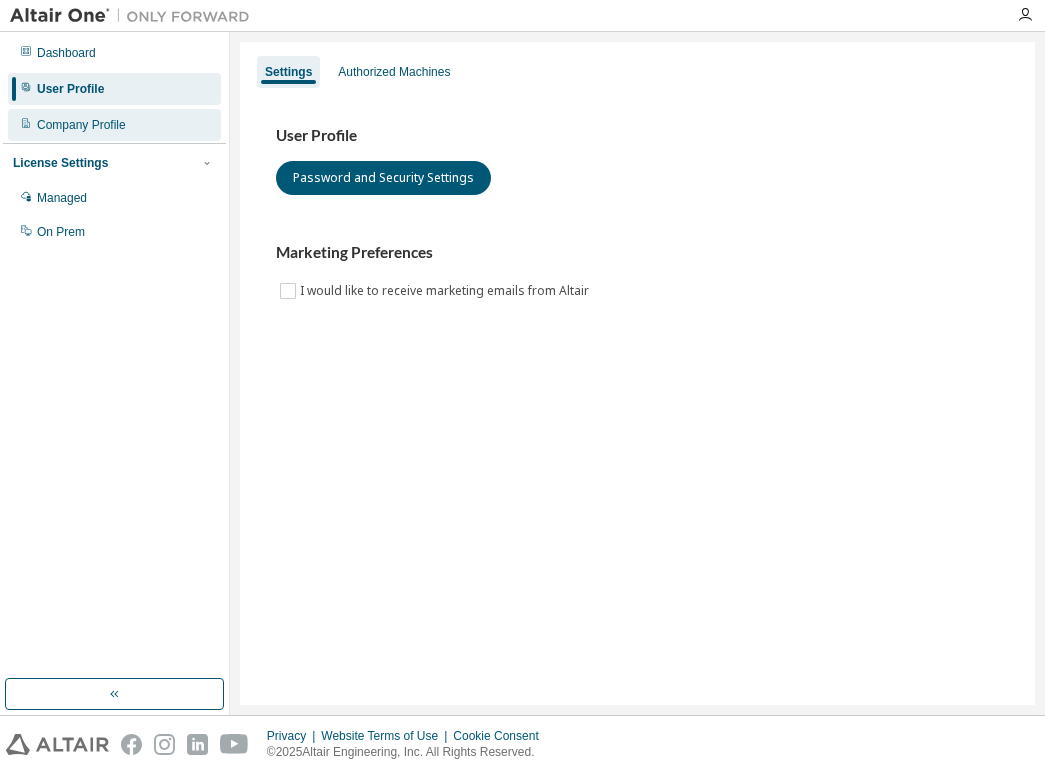 click on "Company Profile" at bounding box center [81, 125] 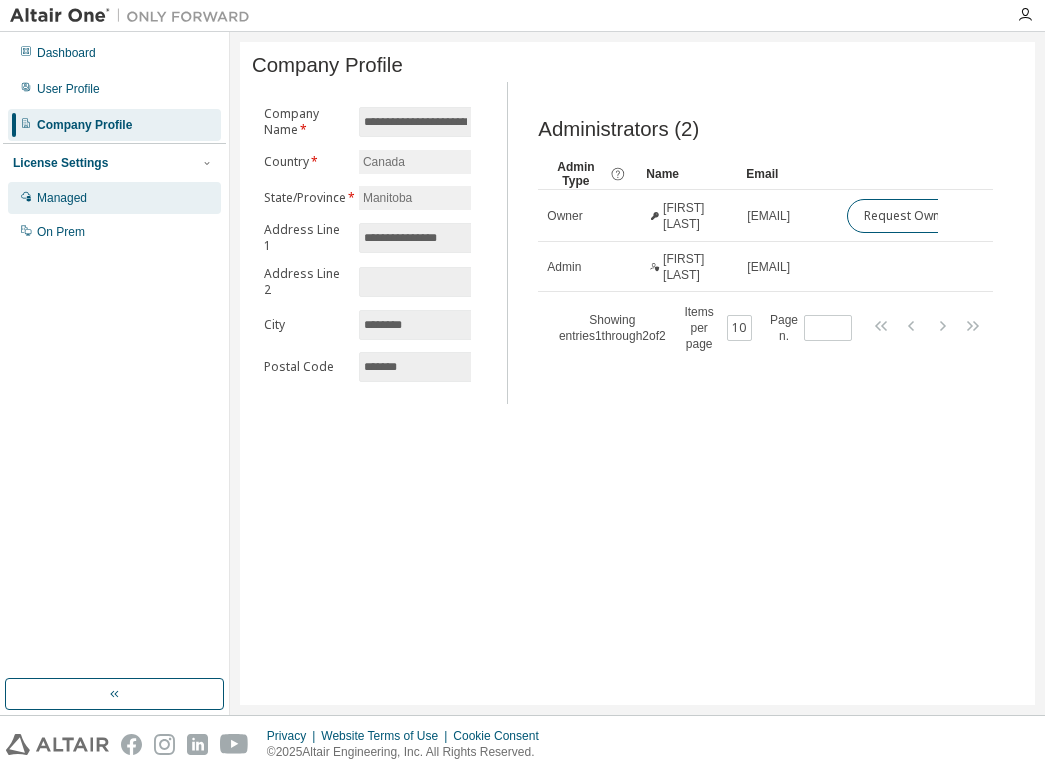click on "Managed" at bounding box center [62, 198] 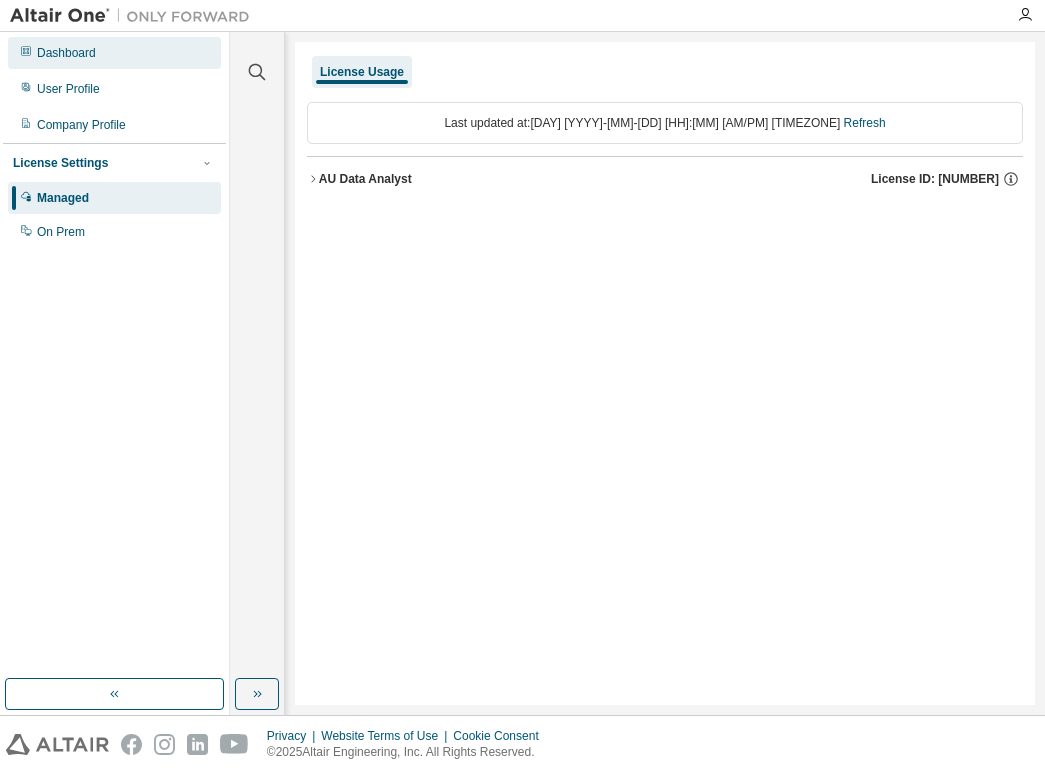 click on "Dashboard" at bounding box center [66, 53] 